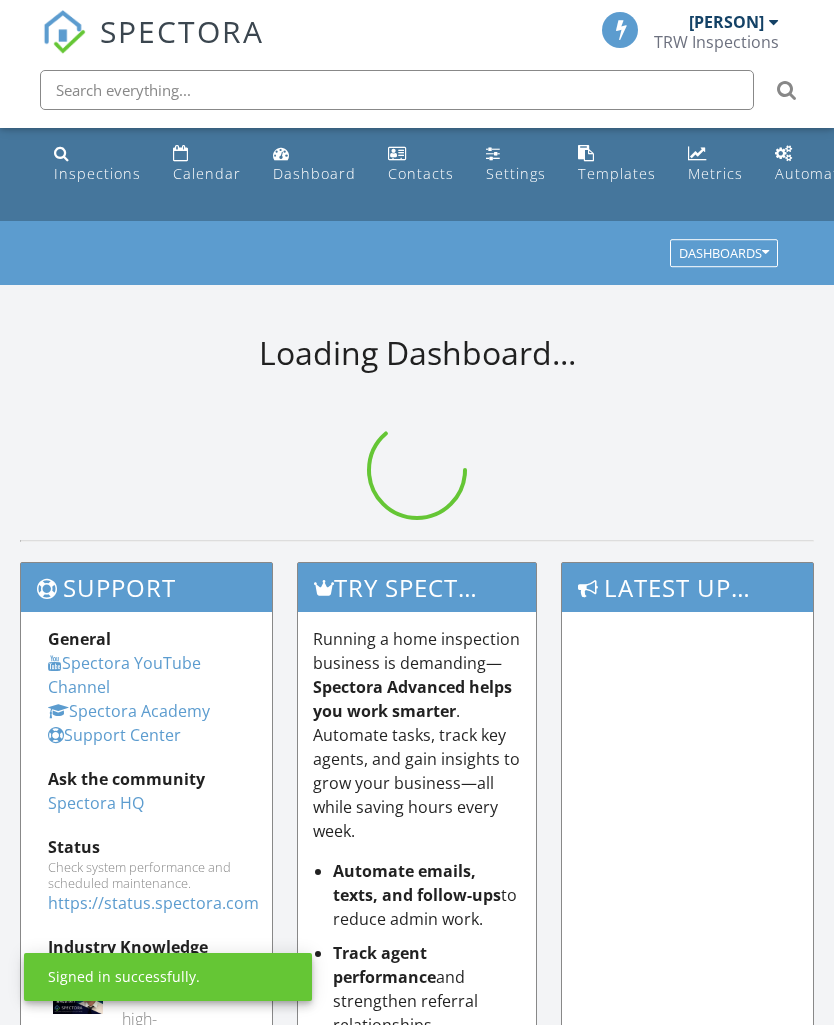 scroll, scrollTop: 0, scrollLeft: 0, axis: both 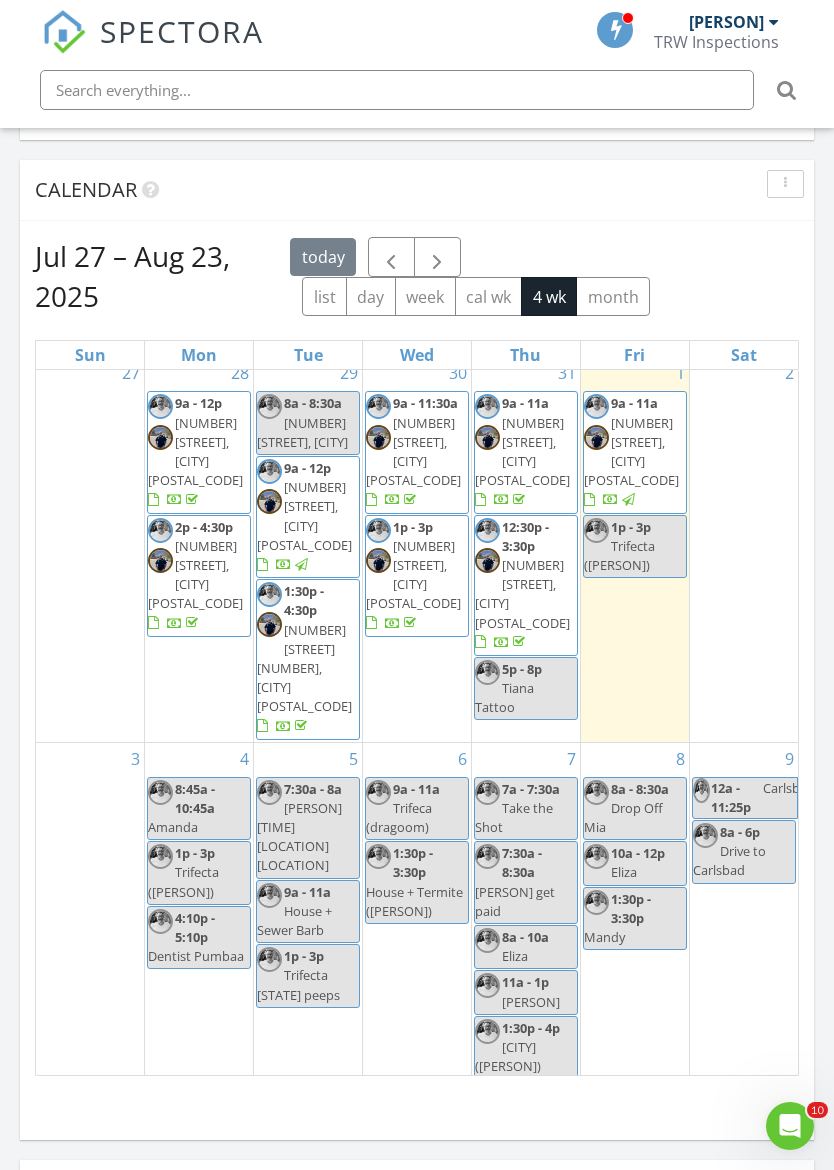 click on "3" at bounding box center [90, 912] 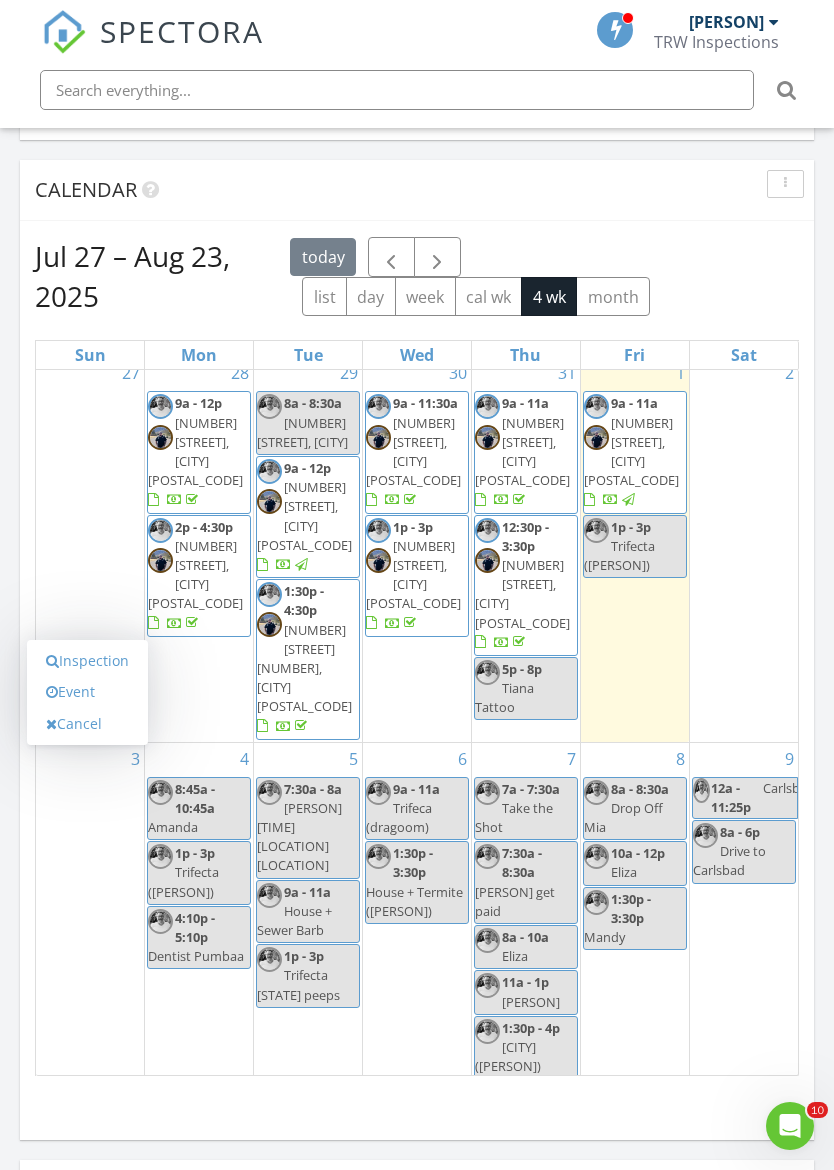 click on "Inspection" at bounding box center [87, 661] 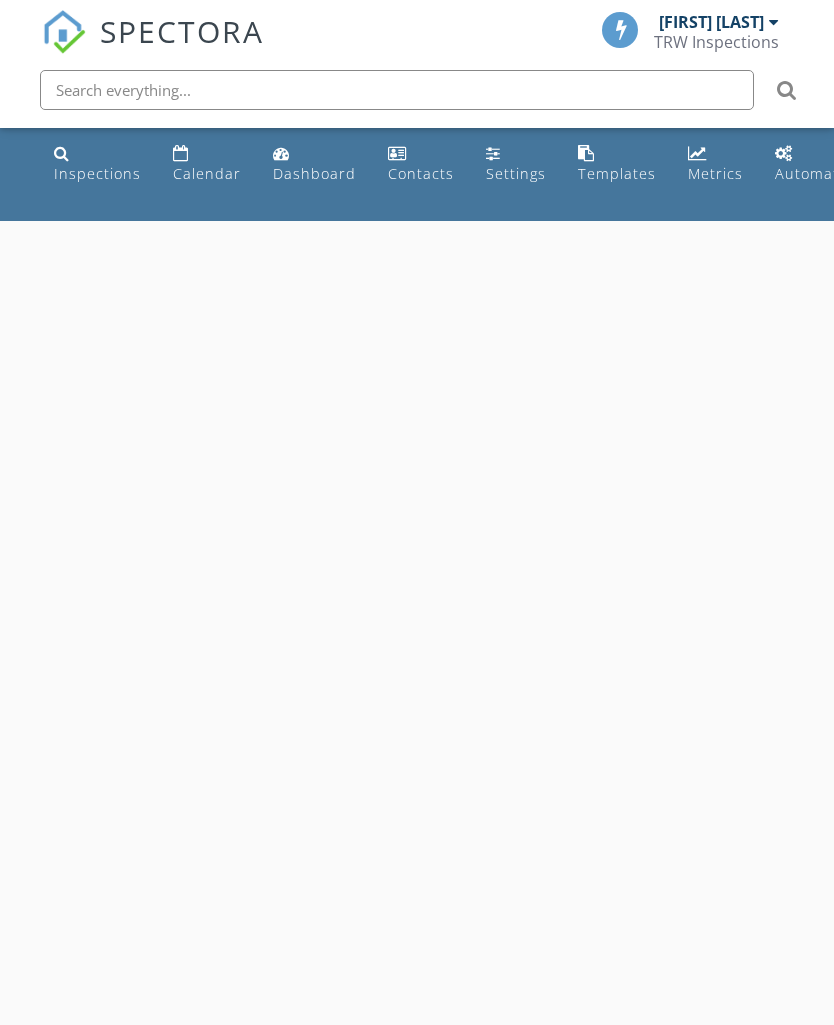 scroll, scrollTop: 0, scrollLeft: 0, axis: both 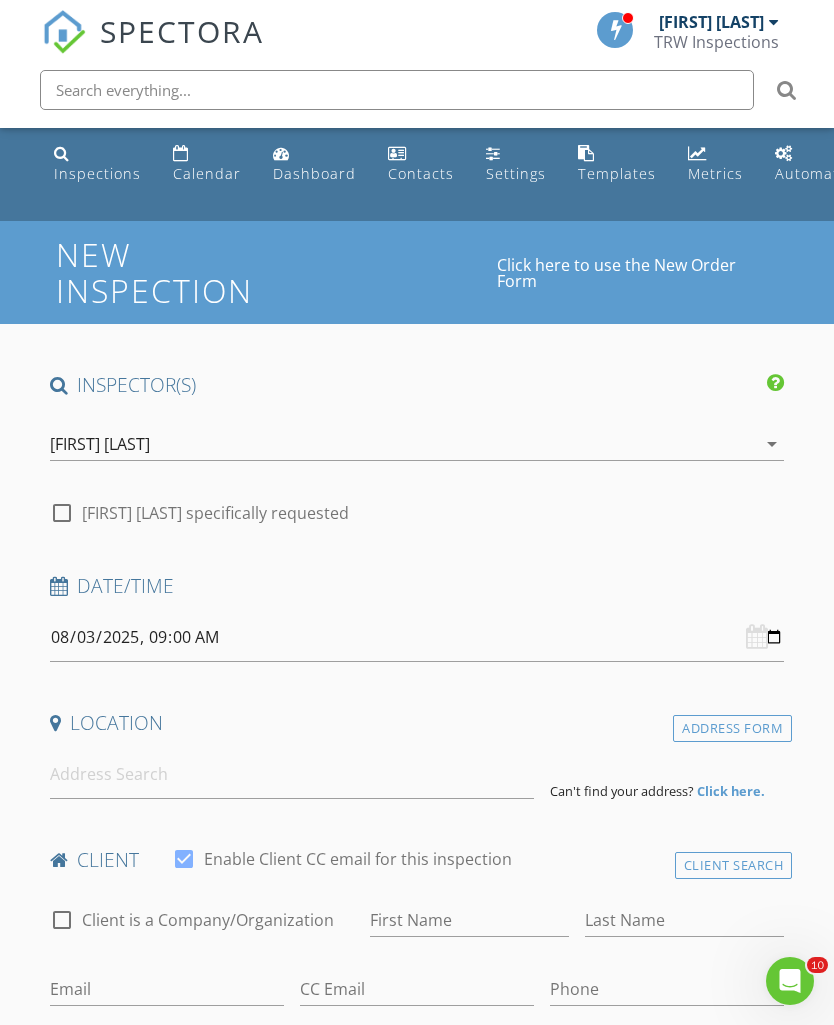 click on "[FIRST] [LAST]" at bounding box center [100, 444] 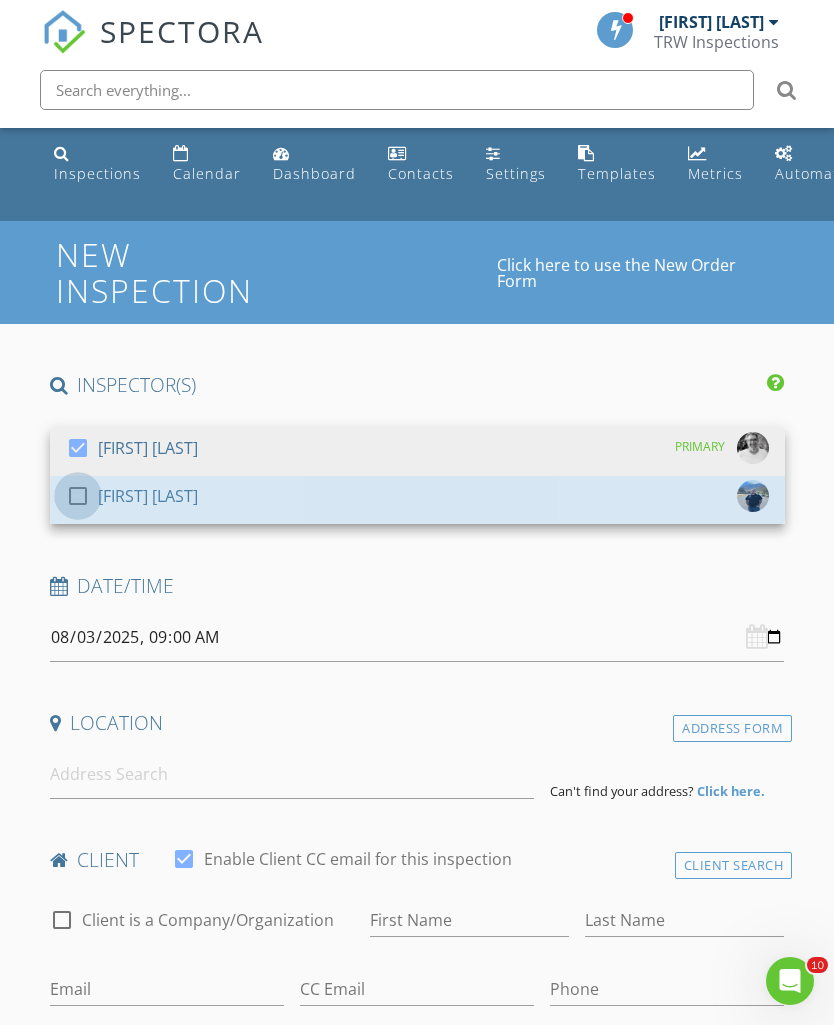 click at bounding box center (78, 496) 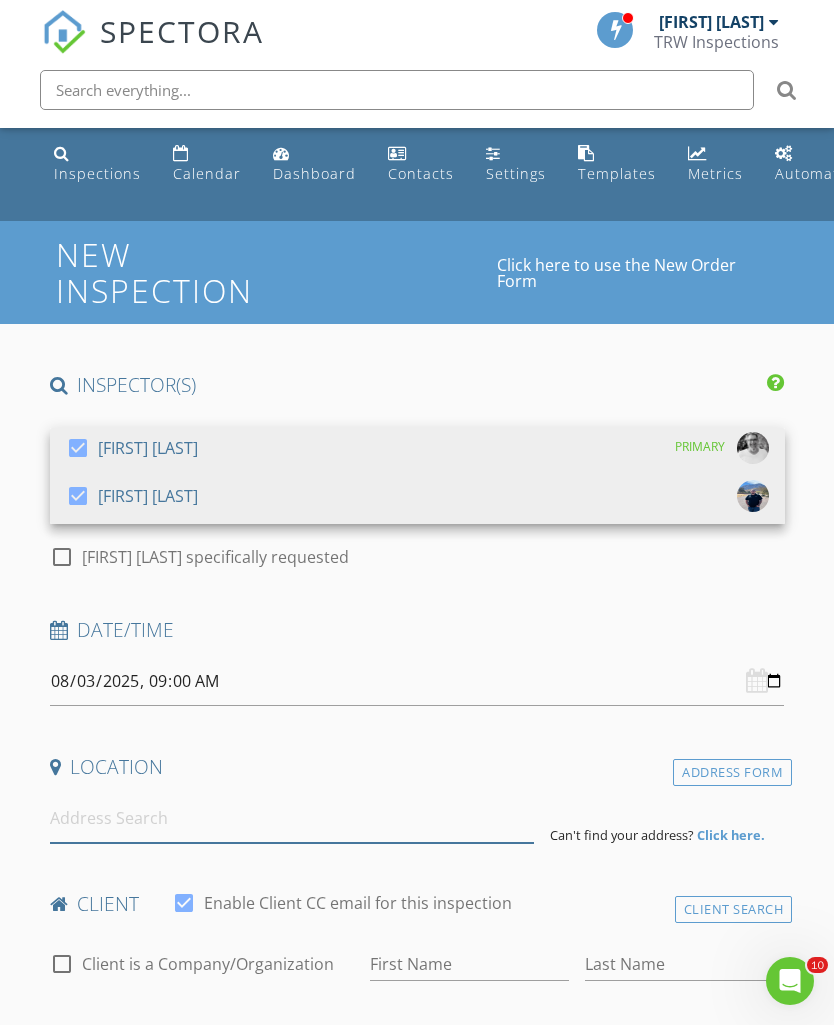 click at bounding box center (292, 818) 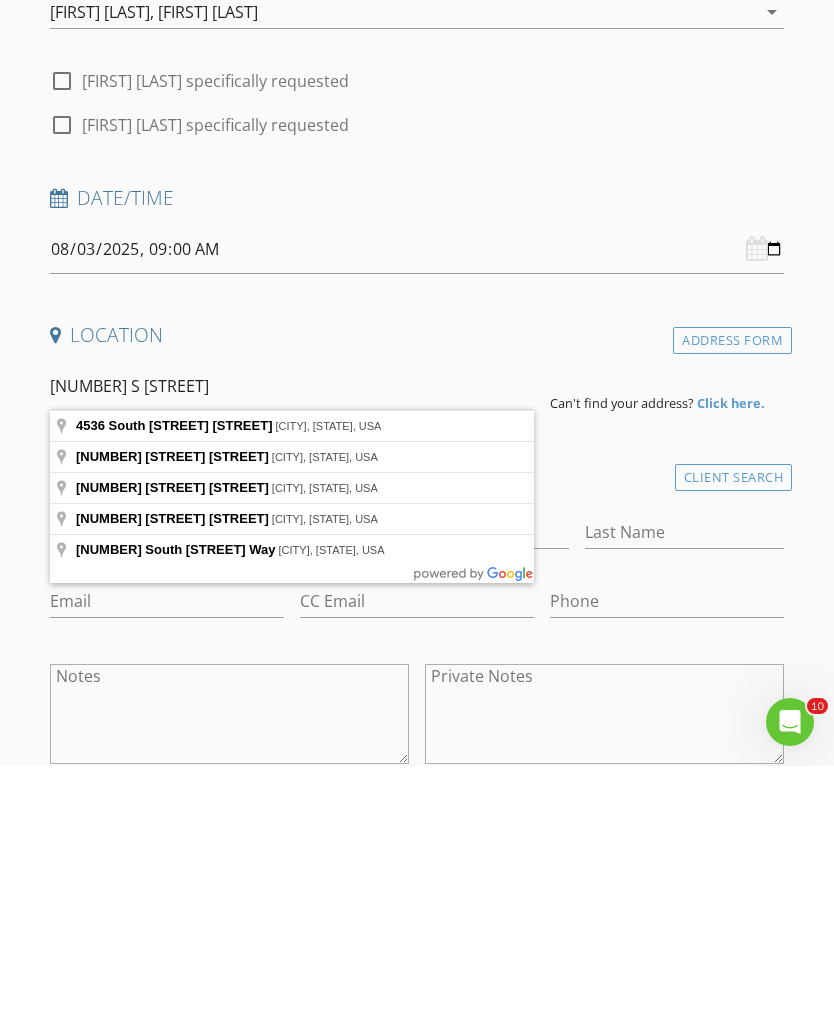 type on "[NUMBER] South [STREET] [STREET], [CITY], [STATE], USA" 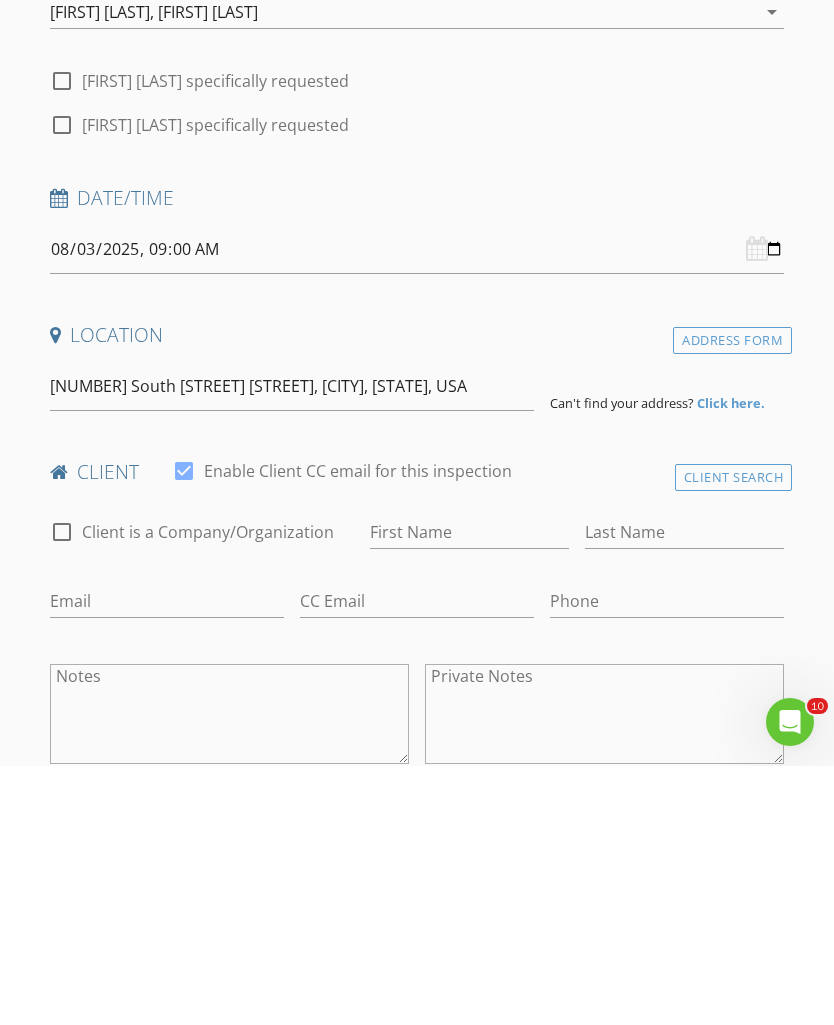 scroll, scrollTop: 433, scrollLeft: 0, axis: vertical 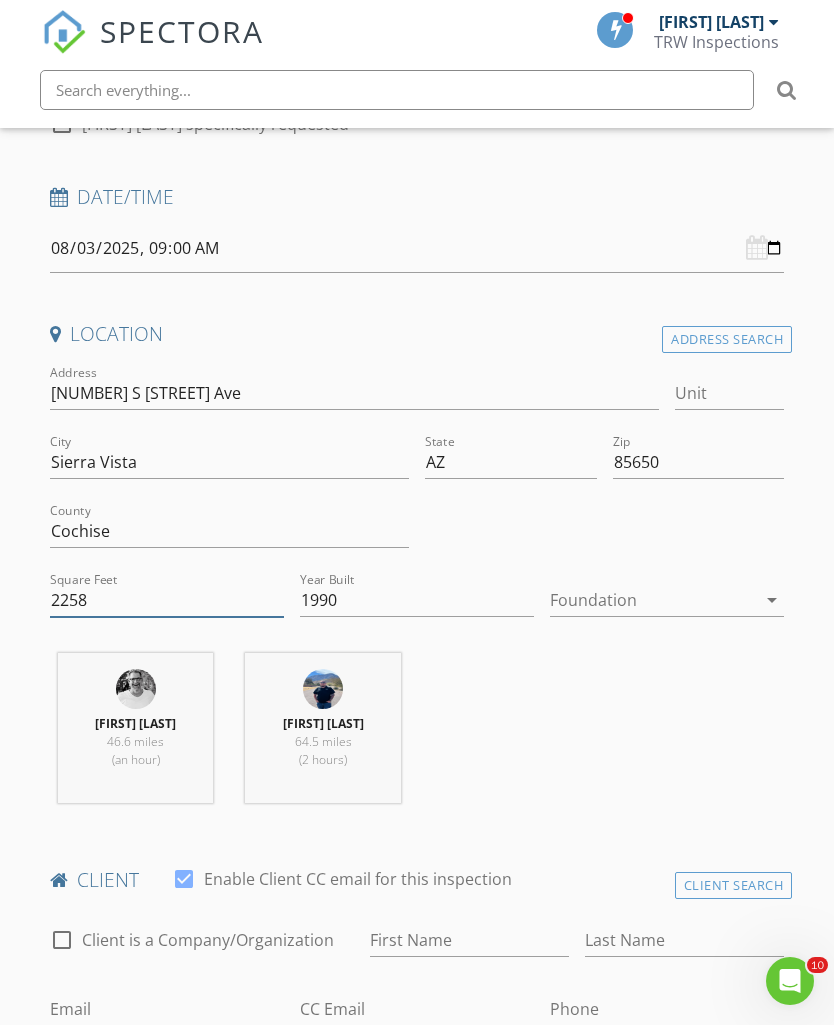 click on "2258" at bounding box center [167, 600] 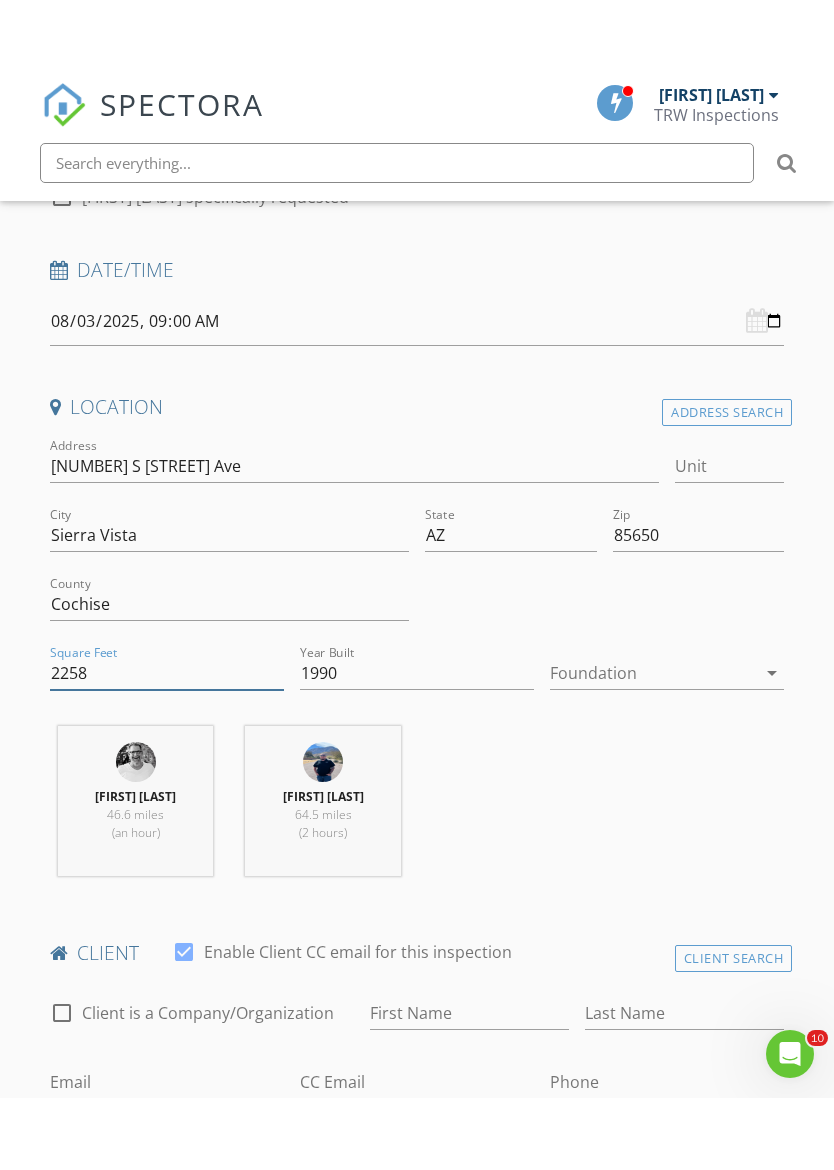 scroll, scrollTop: 432, scrollLeft: 0, axis: vertical 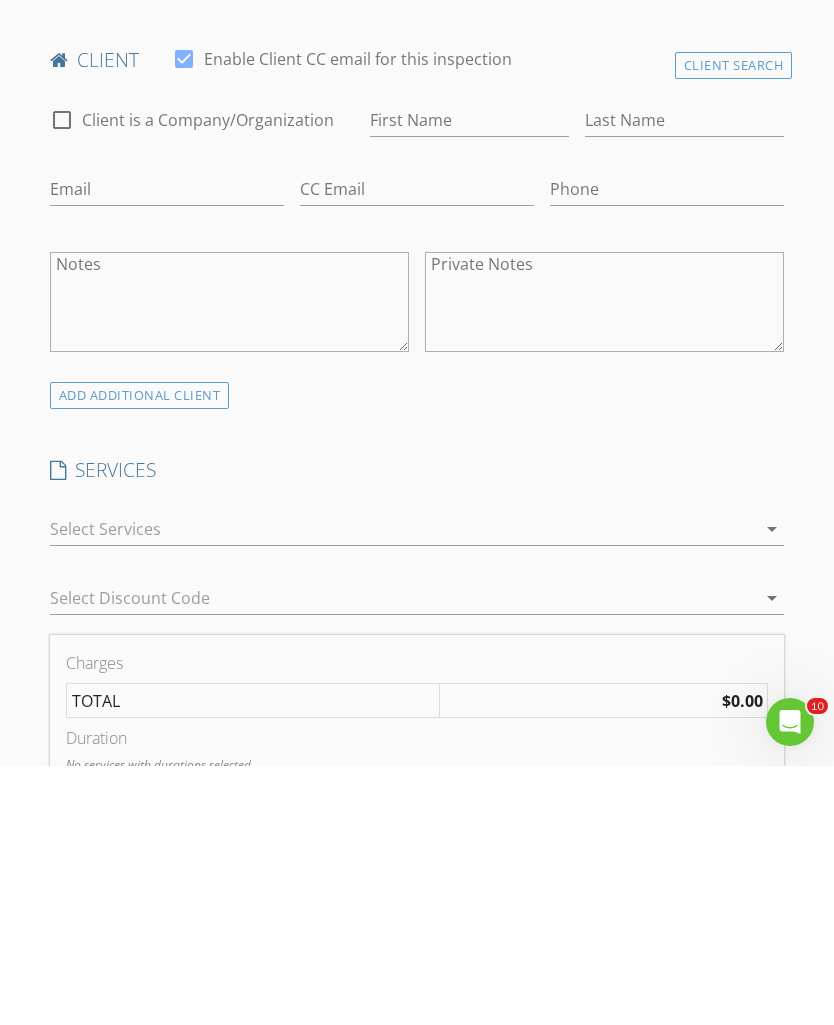 type on "2715" 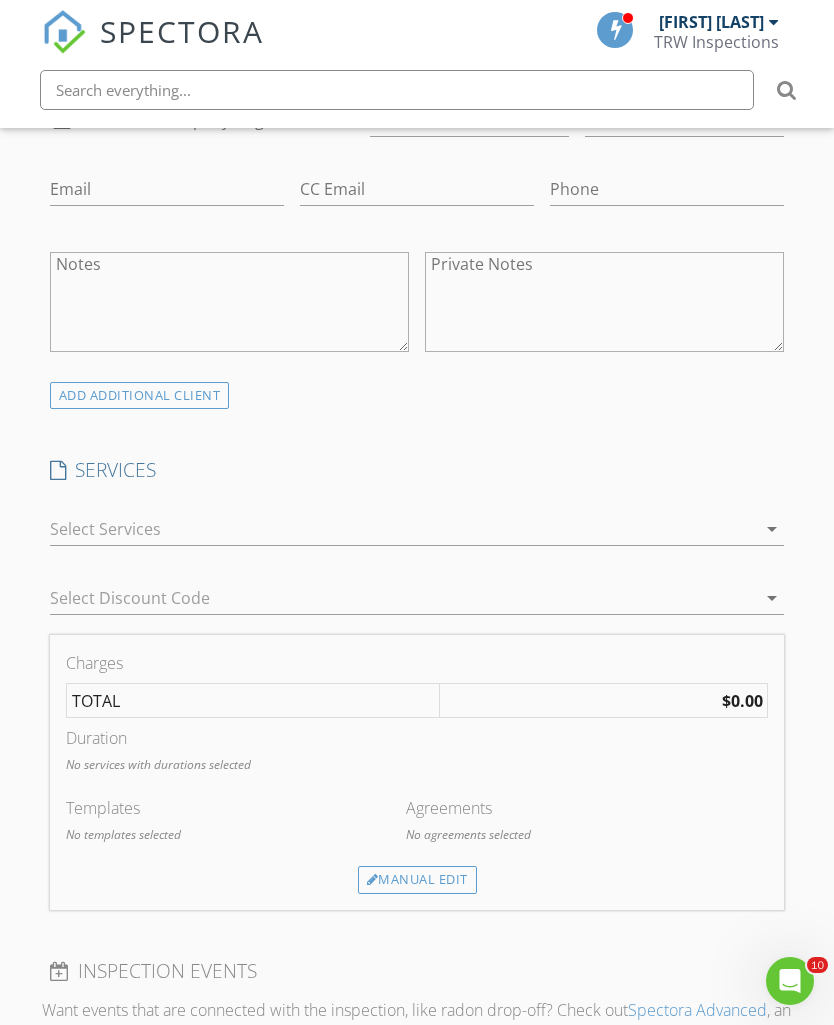 click at bounding box center (403, 529) 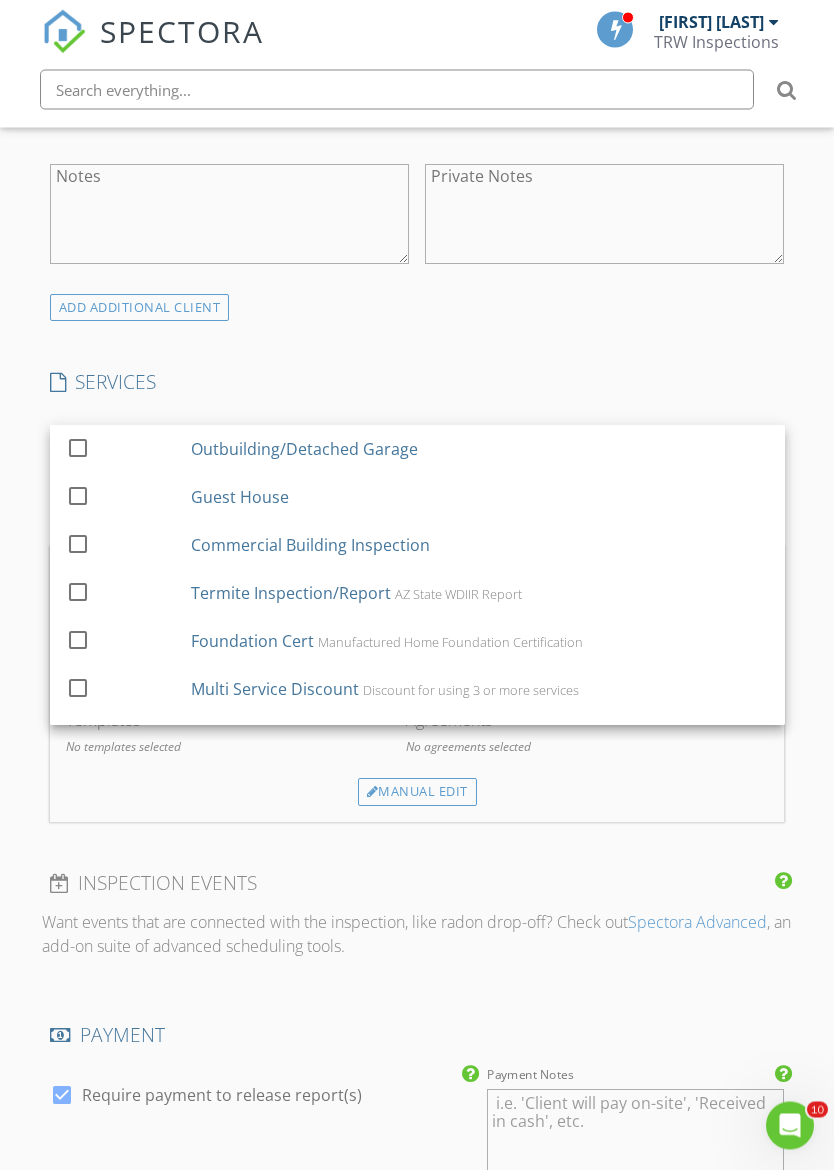 scroll, scrollTop: 1340, scrollLeft: 0, axis: vertical 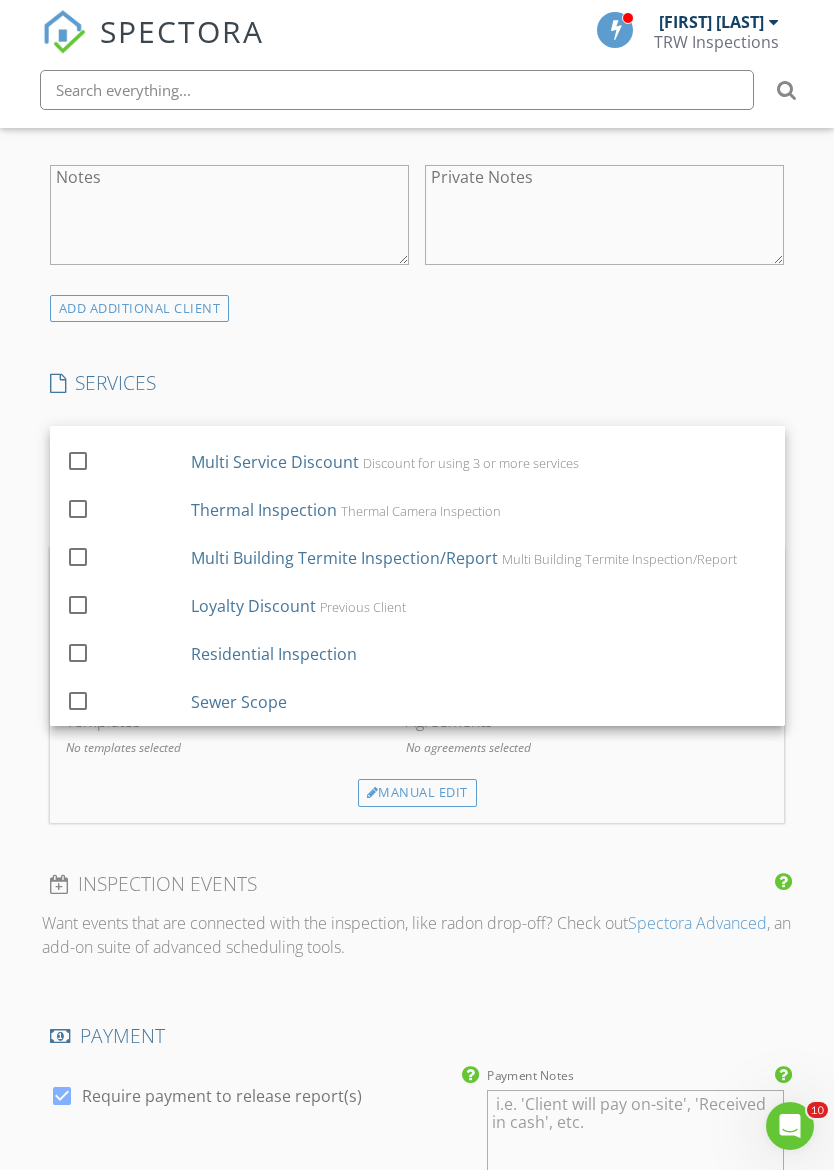 click at bounding box center [78, 652] 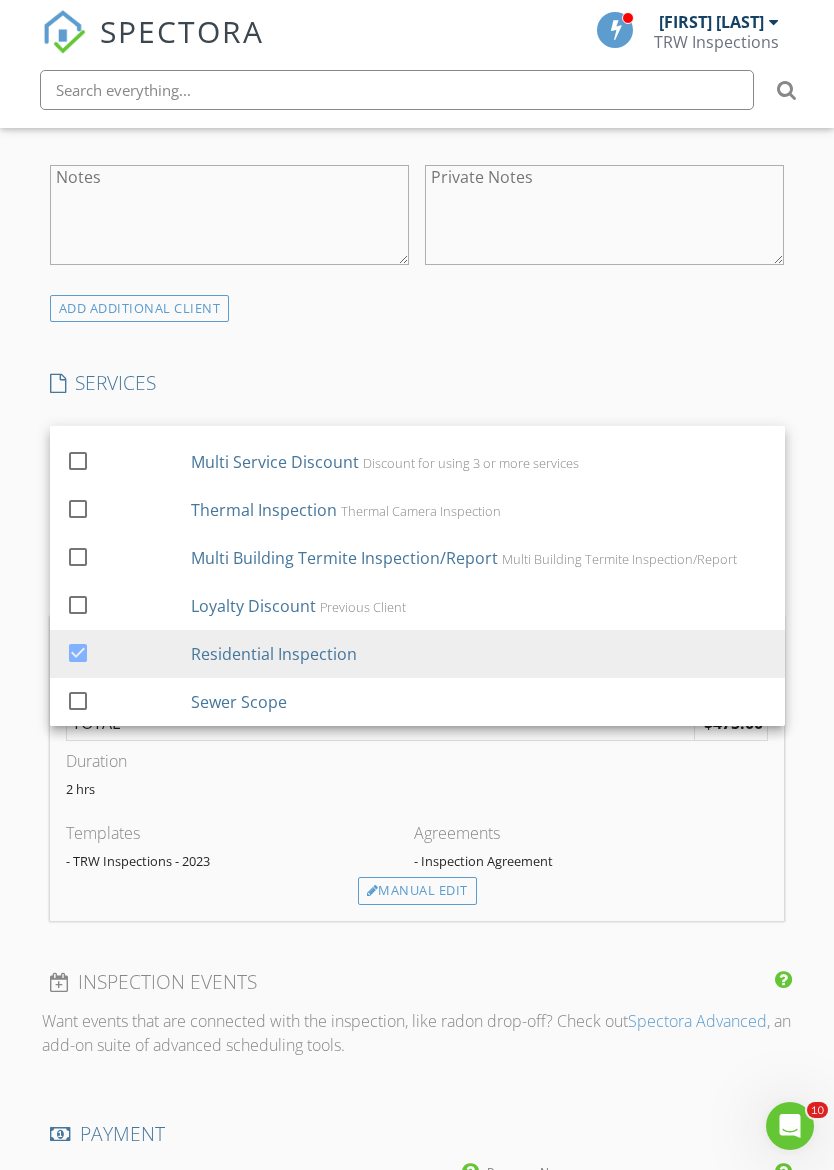 click on "New Inspection
Click here to use the New Order Form
INSPECTOR(S)
check_box   [FIRST] [LAST]   PRIMARY   check_box   [FIRST] [LAST]     [FIRST] [LAST],  [FIRST] [LAST] arrow_drop_down   check_box_outline_blank [FIRST] [LAST] specifically requested check_box_outline_blank [FIRST] [LAST] specifically requested
Date/Time
Location
Address Search       Address [NUMBER] S [STREET] Ave   Unit   City [CITY]   State [STATE]   Zip [ZIP]   County [COUNTY]     Square Feet [NUMBER]   Year Built [NUMBER]   Foundation arrow_drop_down     [FIRST] [LAST]     [NUMBER] miles     (an hour)         [FIRST] [LAST]     [NUMBER] miles     (2 hours)
client
check_box Enable Client CC email for this inspection   Client Search     check_box_outline_blank Client is a Company/Organization     First Name   Last Name   Email   CC Email   Phone           Notes   Private Notes                Guest House" at bounding box center [417, 688] 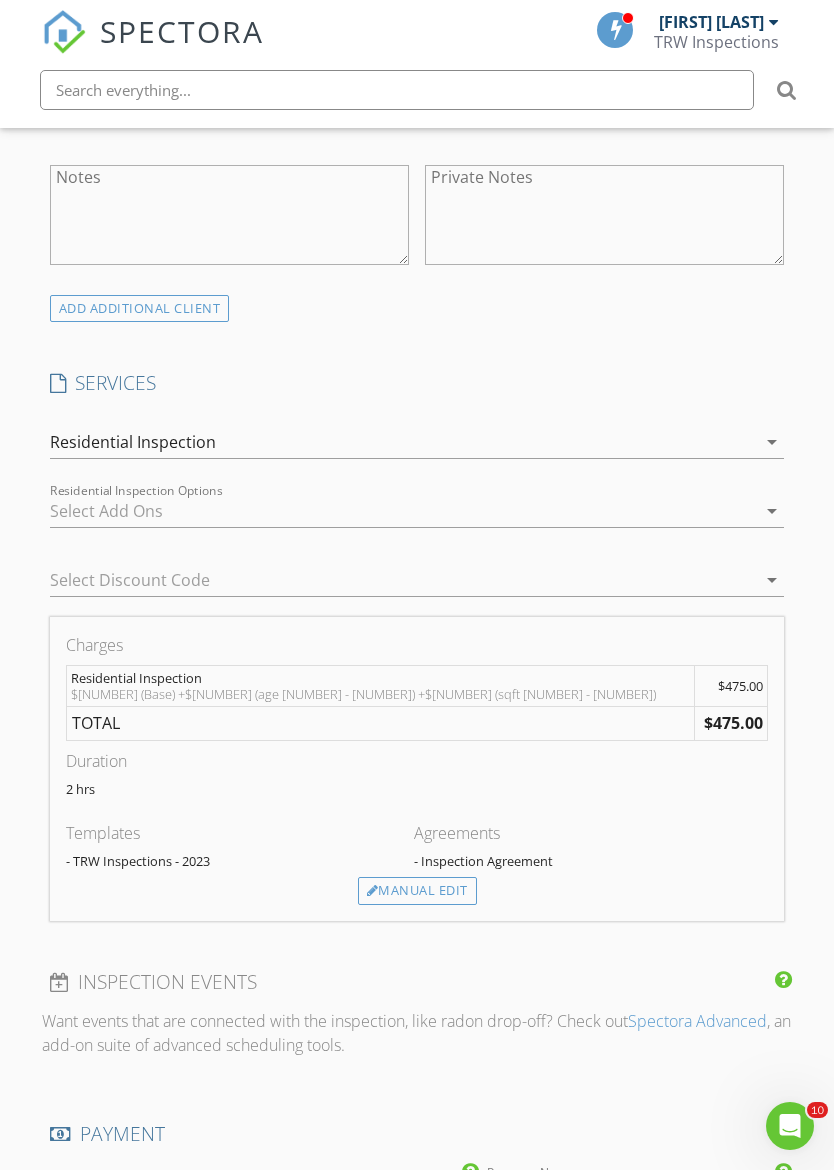 click on "arrow_drop_down" at bounding box center (772, 442) 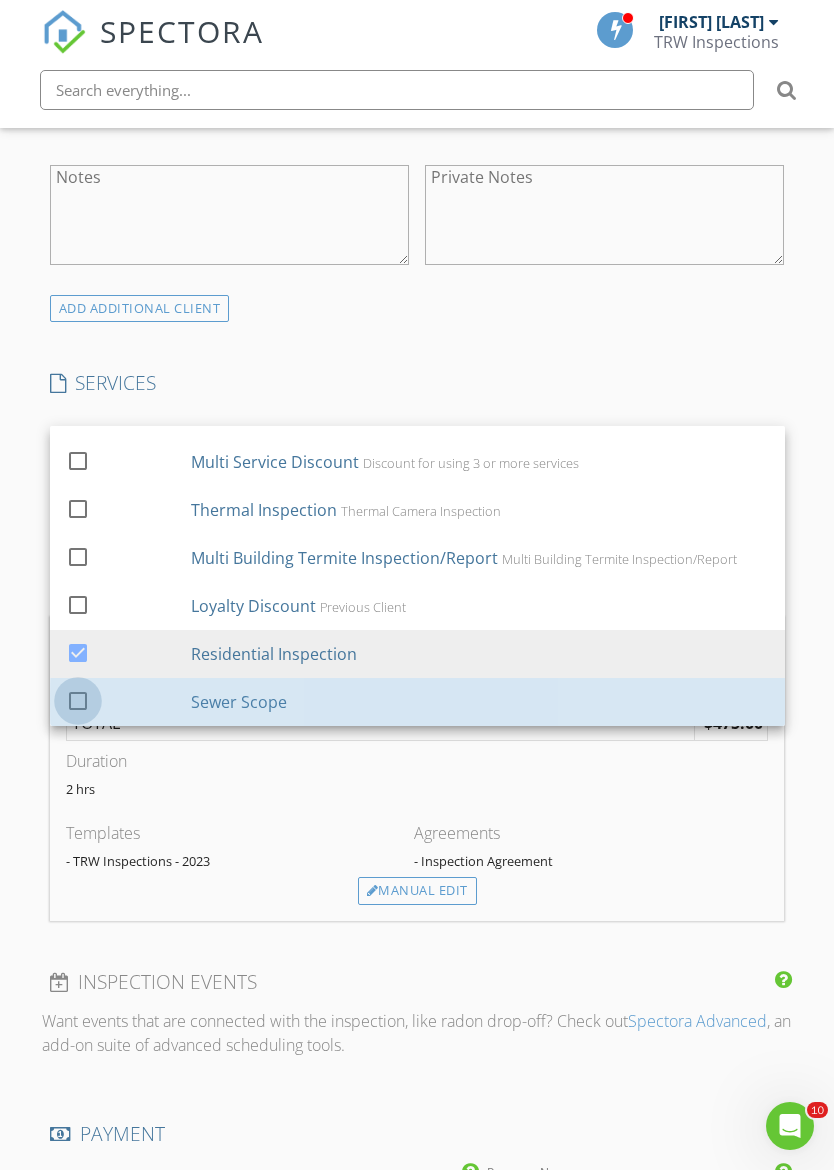 click at bounding box center [78, 700] 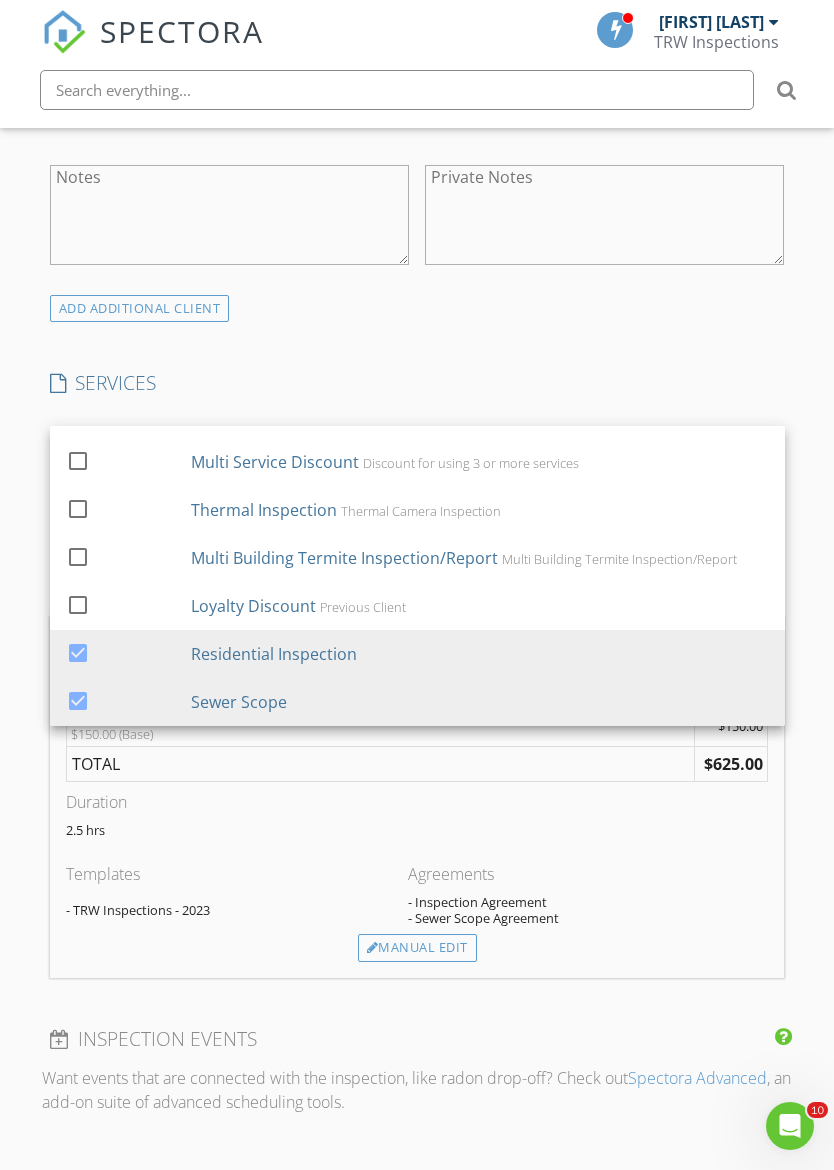 scroll, scrollTop: 228, scrollLeft: 0, axis: vertical 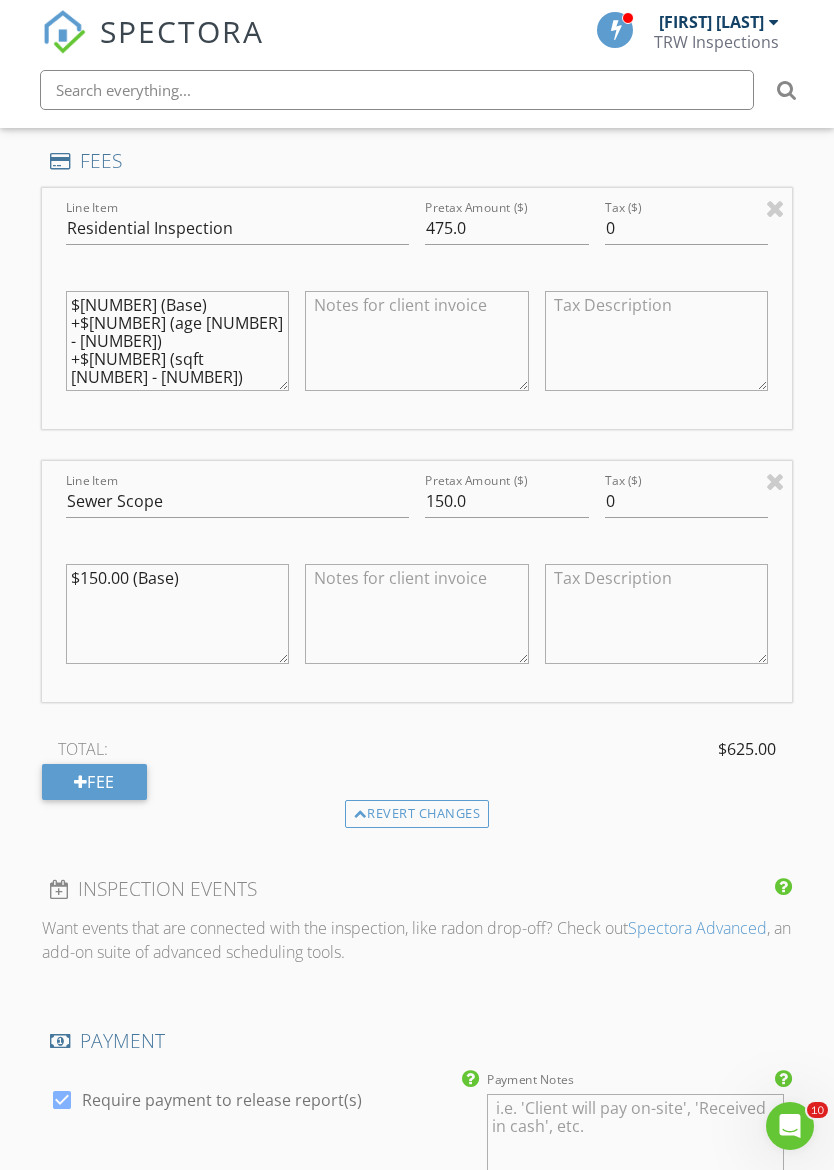 click on "Fee" at bounding box center [94, 782] 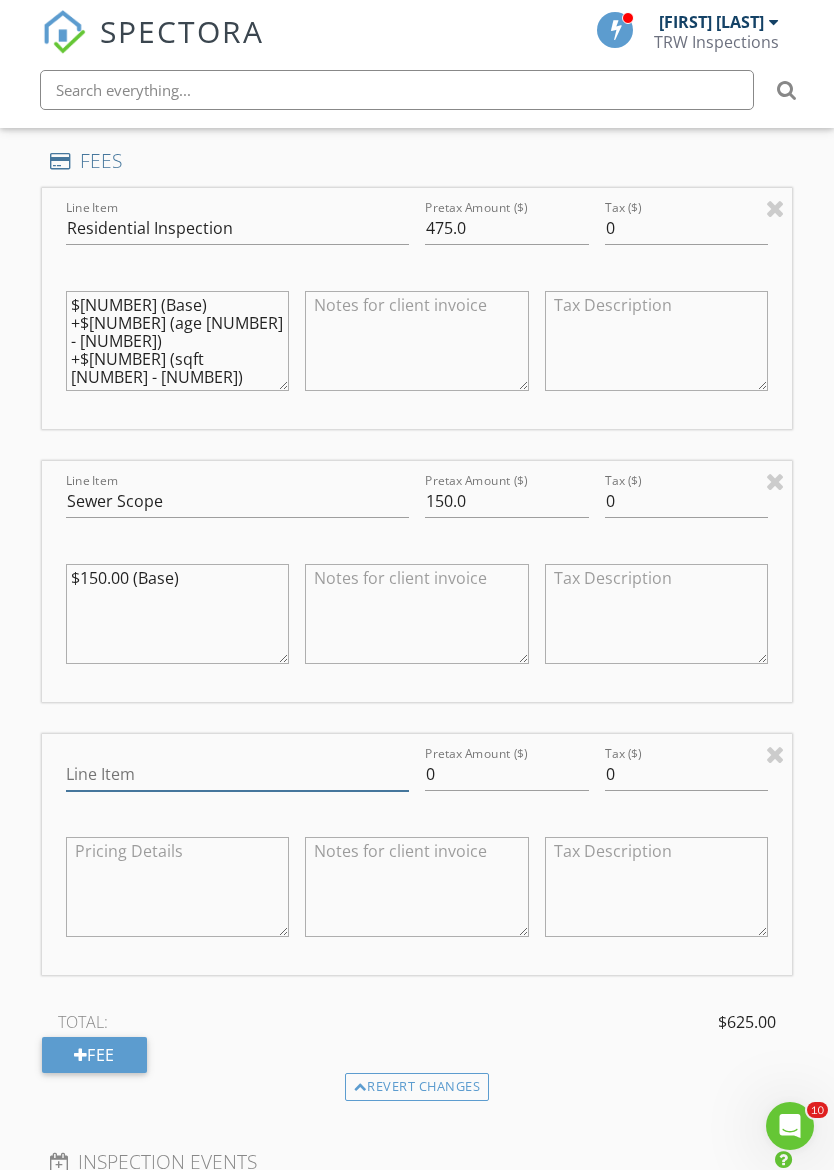 click on "Line Item" at bounding box center (237, 774) 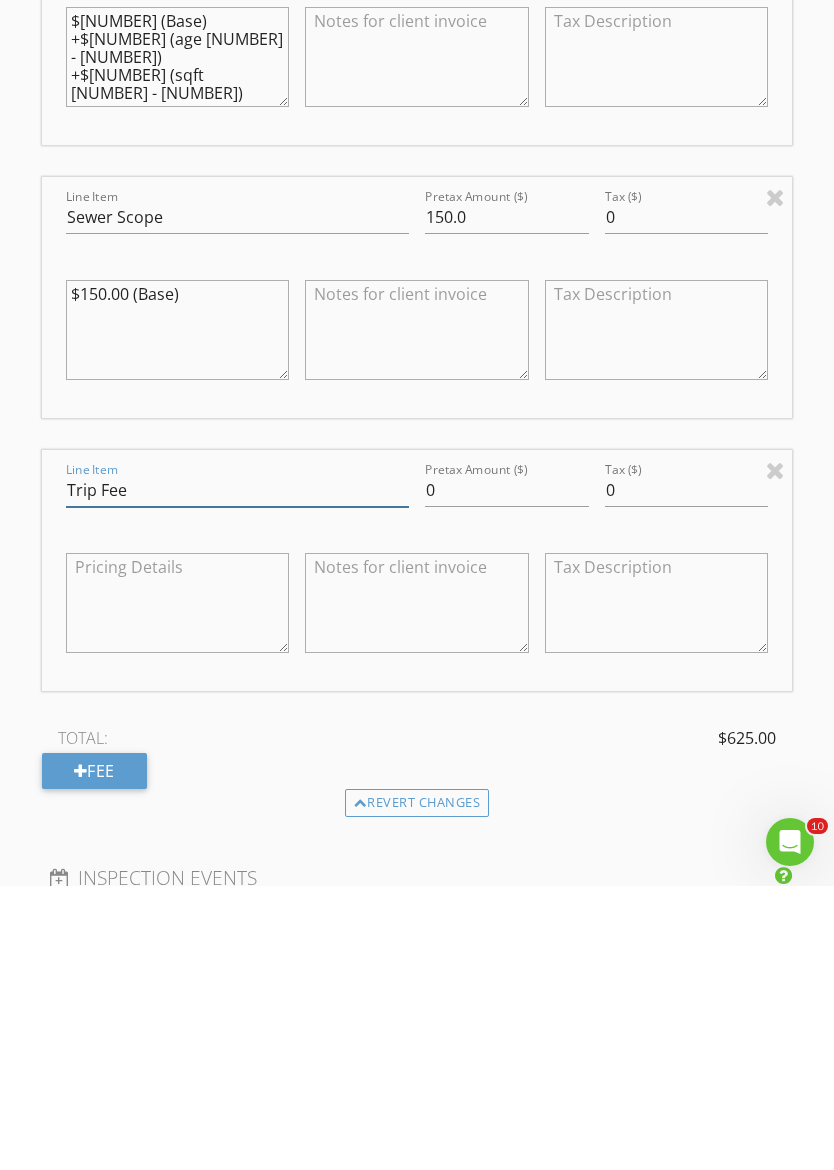 type on "Trip Fee" 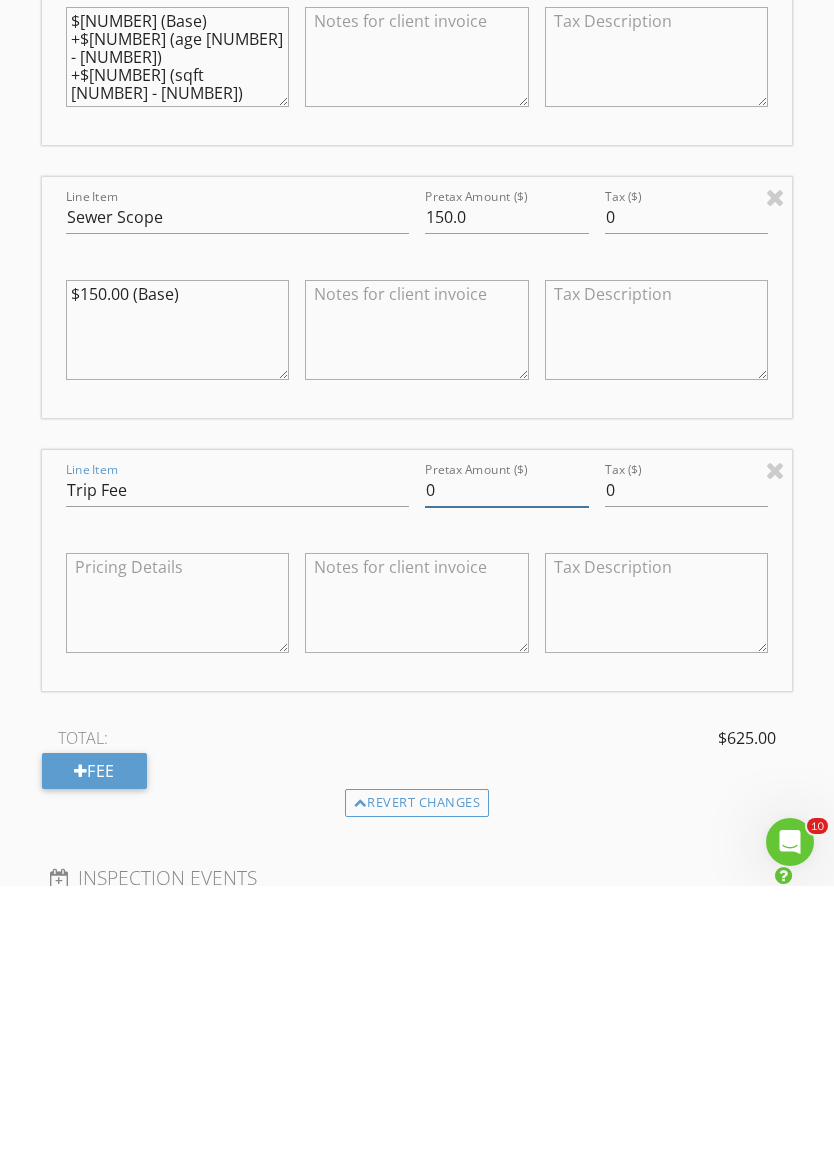 click on "0" at bounding box center (507, 774) 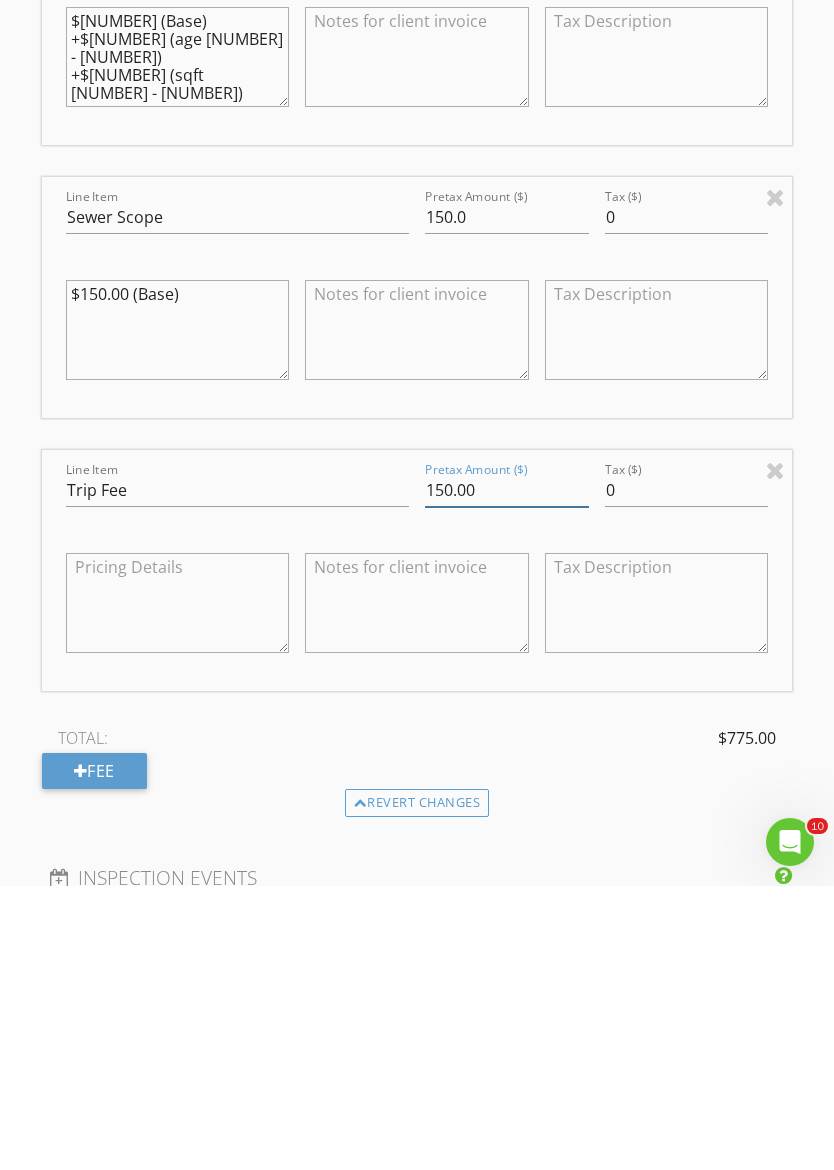 type on "150.00" 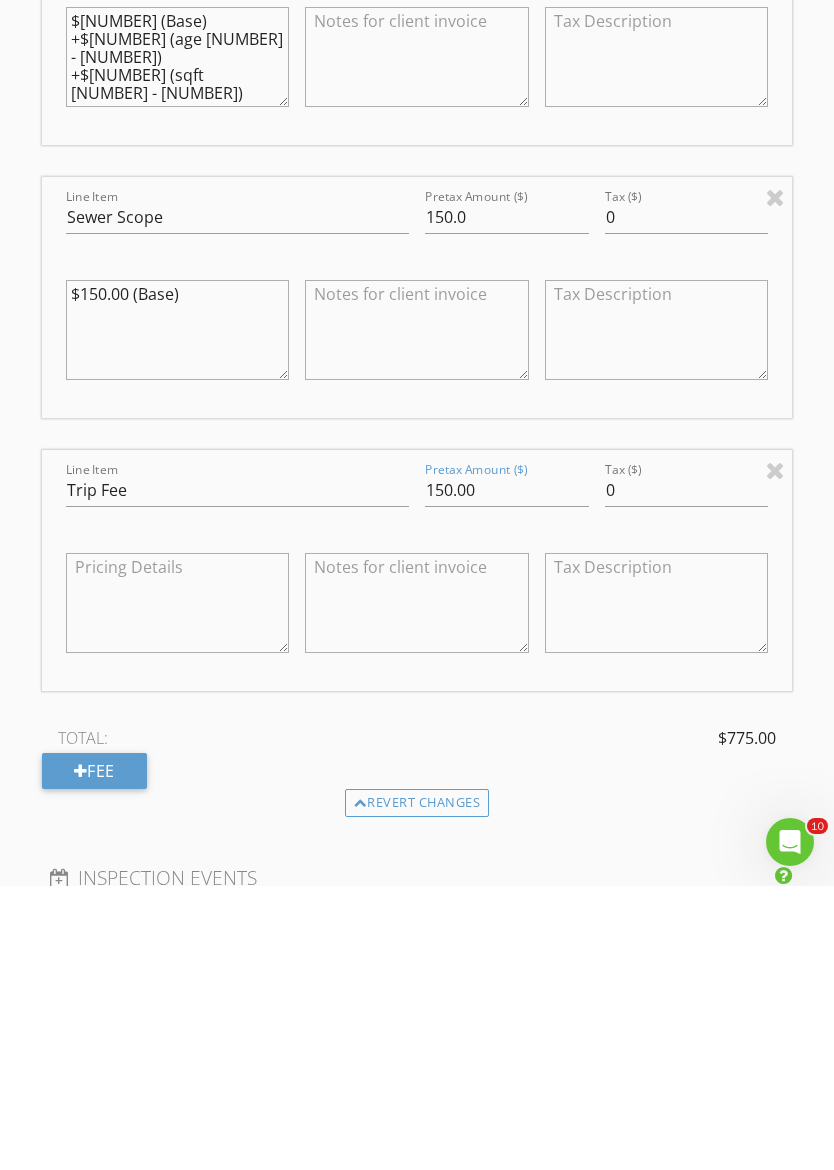 click on "New Inspection
Click here to use the New Order Form
INSPECTOR(S)
check_box   [FIRST] [LAST]   PRIMARY   check_box   [FIRST] [LAST]     [FIRST] [LAST],  [FIRST] [LAST] arrow_drop_down   check_box_outline_blank [FIRST] [LAST] specifically requested check_box_outline_blank [FIRST] [LAST] specifically requested
Date/Time
Location
Address Search       Address [NUMBER] S [STREET] Ave   Unit   City [CITY]   State [STATE]   Zip [ZIP]   County [COUNTY]     Square Feet [NUMBER]   Year Built [NUMBER]   Foundation arrow_drop_down     [FIRST] [LAST]     [NUMBER] miles     (an hour)         [FIRST] [LAST]     [NUMBER] miles     (2 hours)
client
check_box Enable Client CC email for this inspection   Client Search     check_box_outline_blank Client is a Company/Organization     First Name   Last Name   Email   CC Email   Phone           Notes   Private Notes                Guest House" at bounding box center (417, 520) 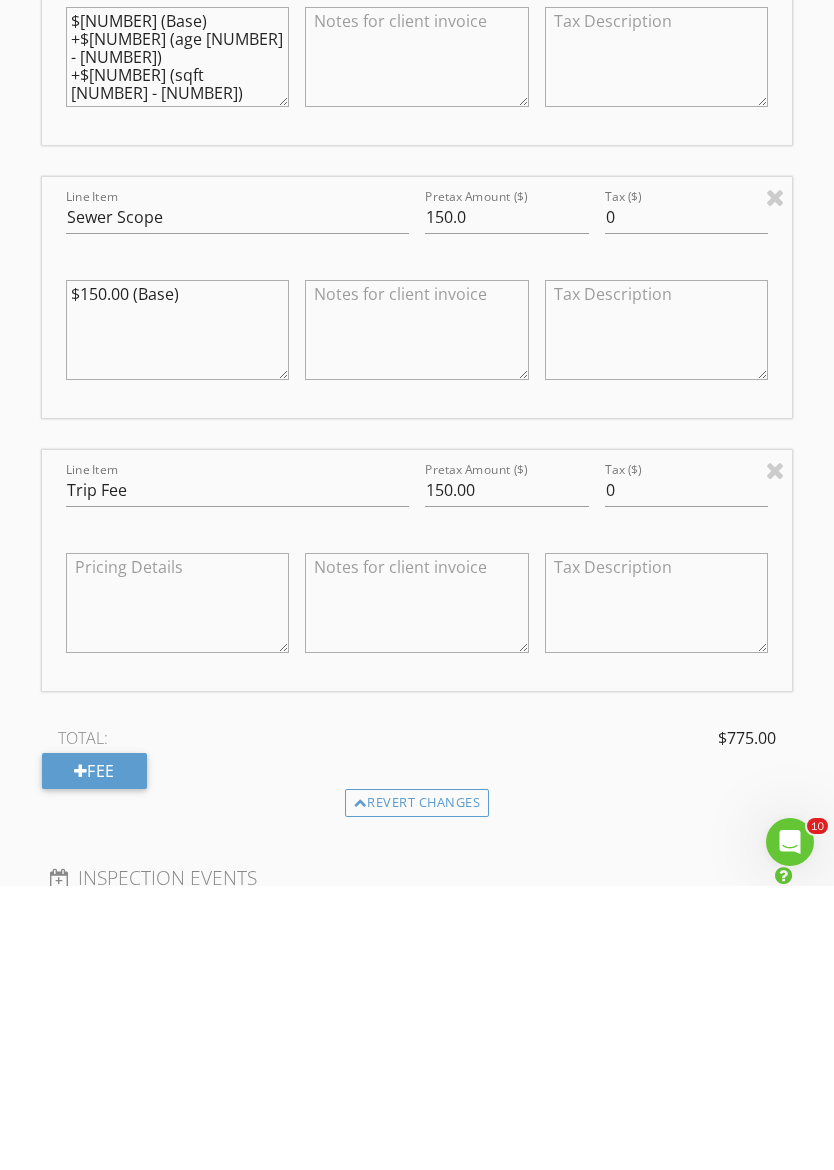 scroll, scrollTop: 2141, scrollLeft: 0, axis: vertical 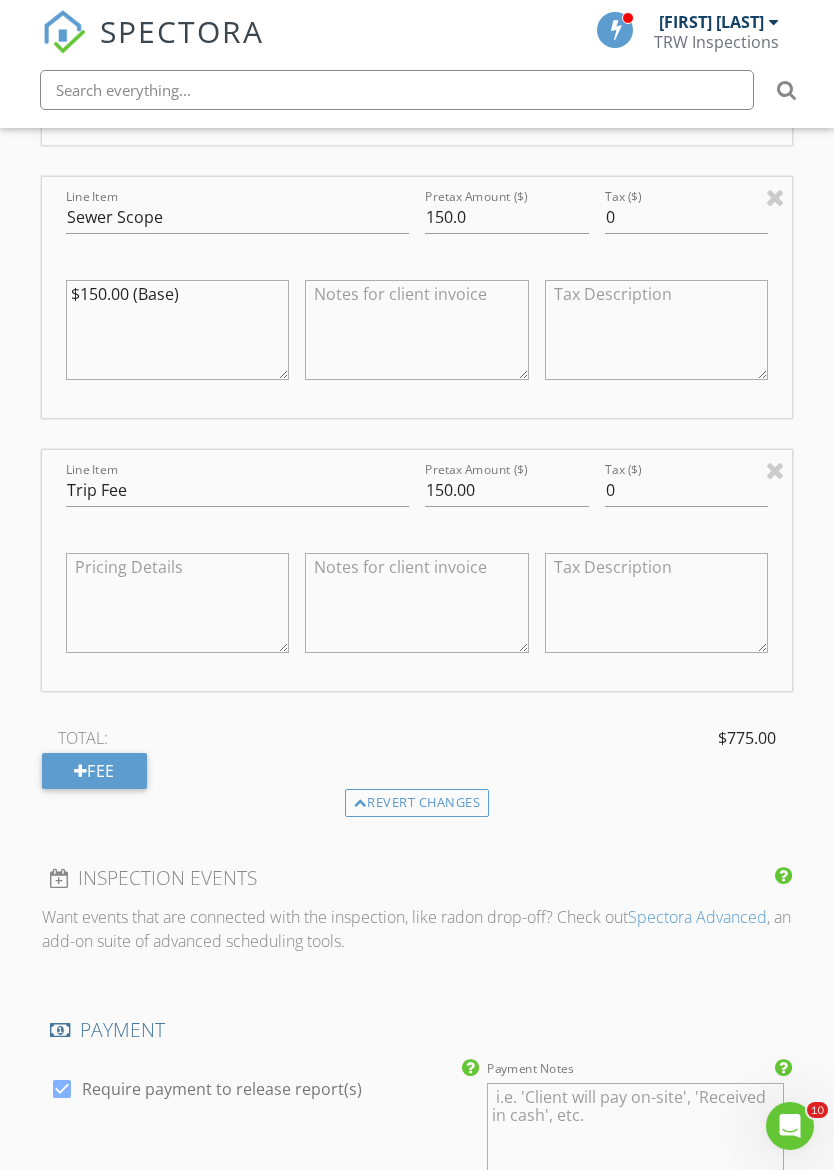 click on "Fee" at bounding box center [94, 771] 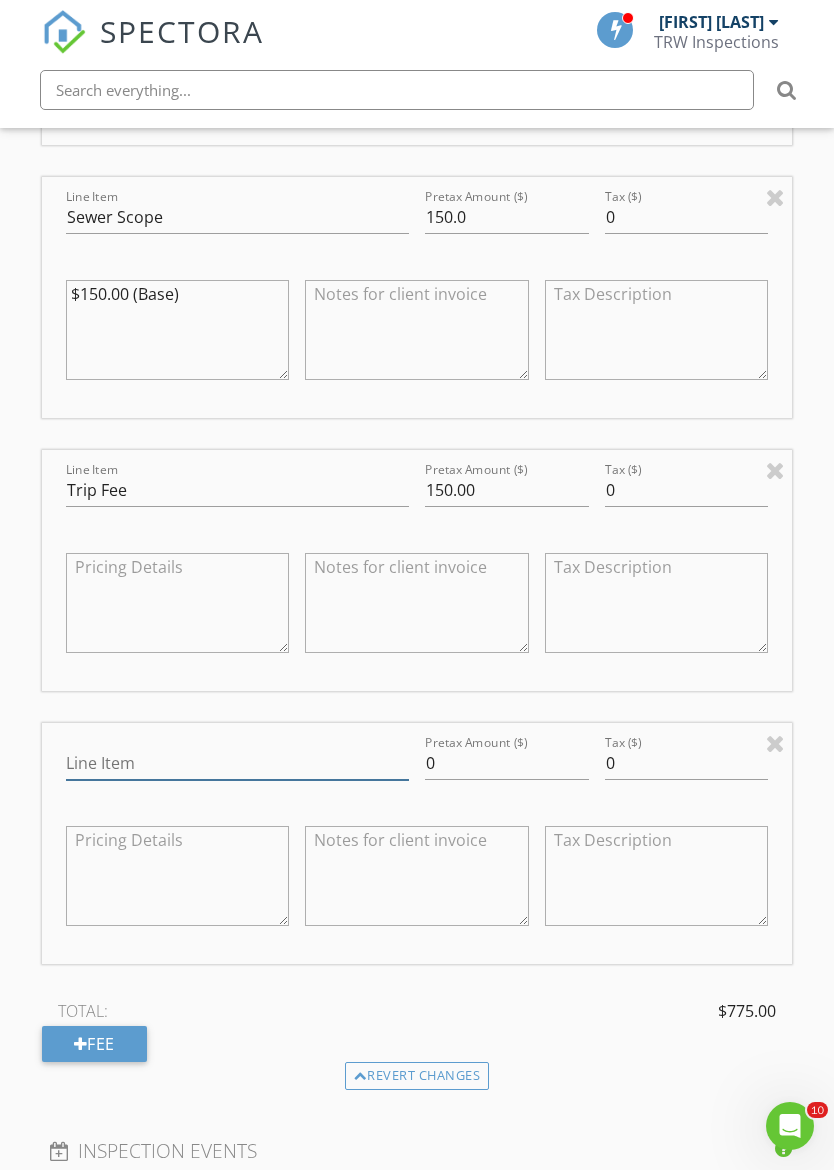 click on "Line Item" at bounding box center (237, 763) 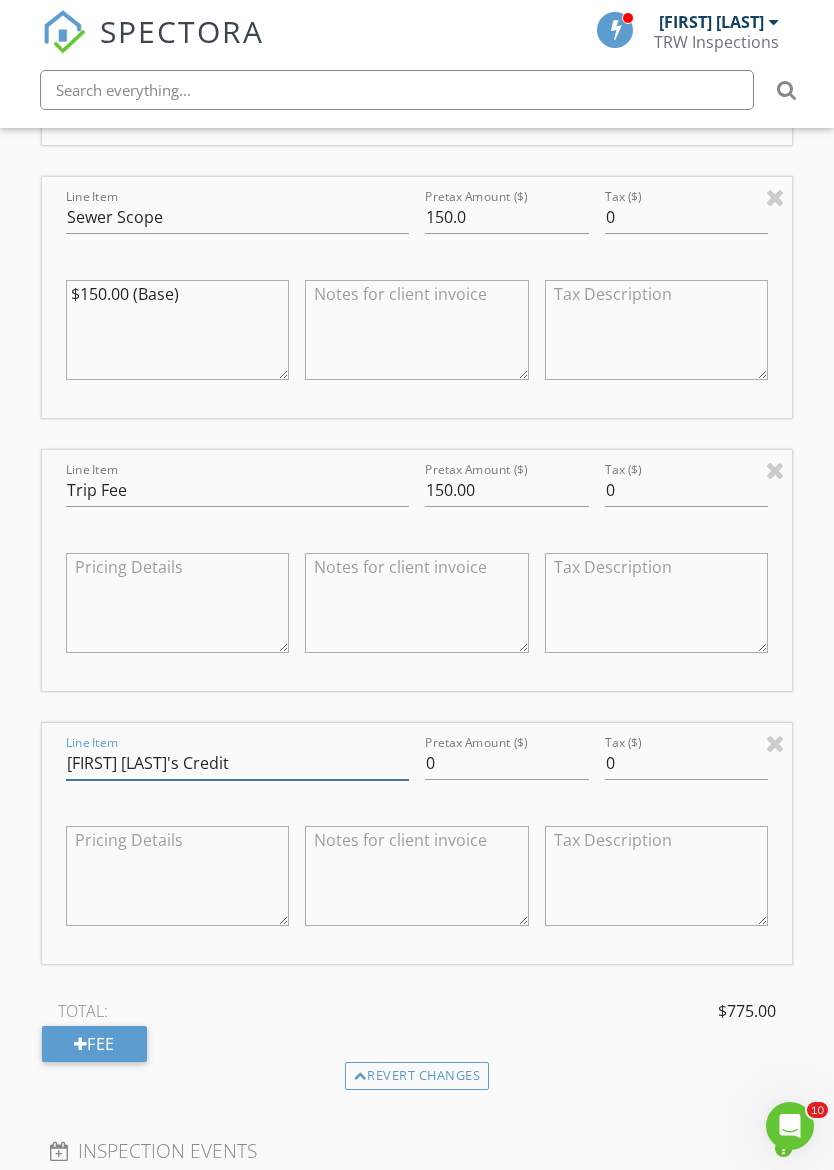 type on "[FIRST] [LAST]'s Credit" 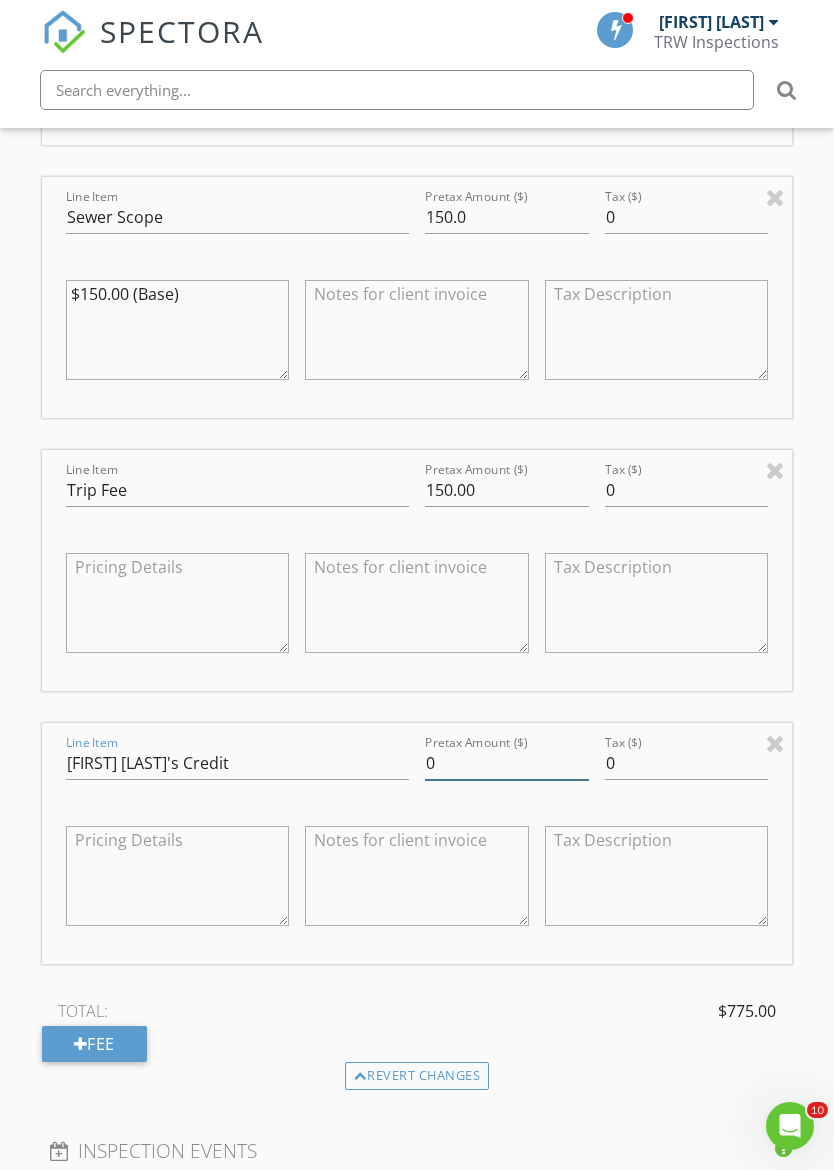 click on "0" at bounding box center [507, 763] 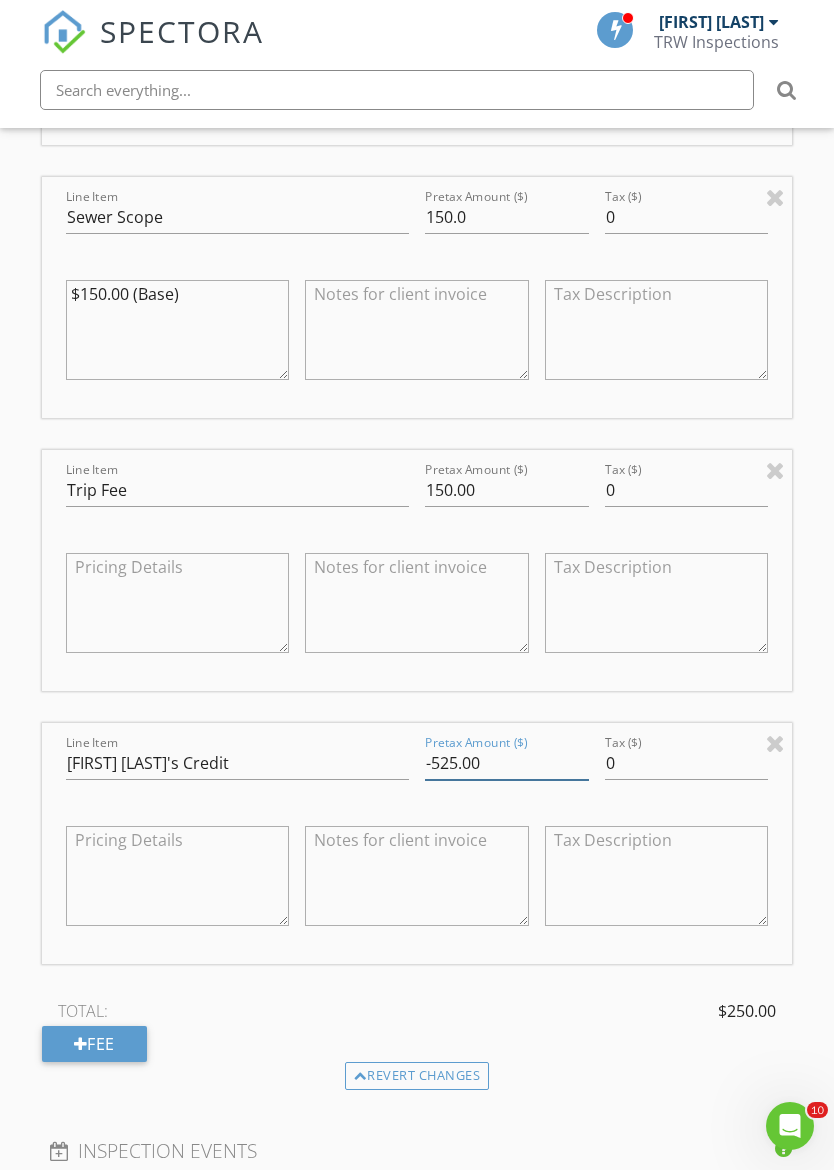 type on "-525.00" 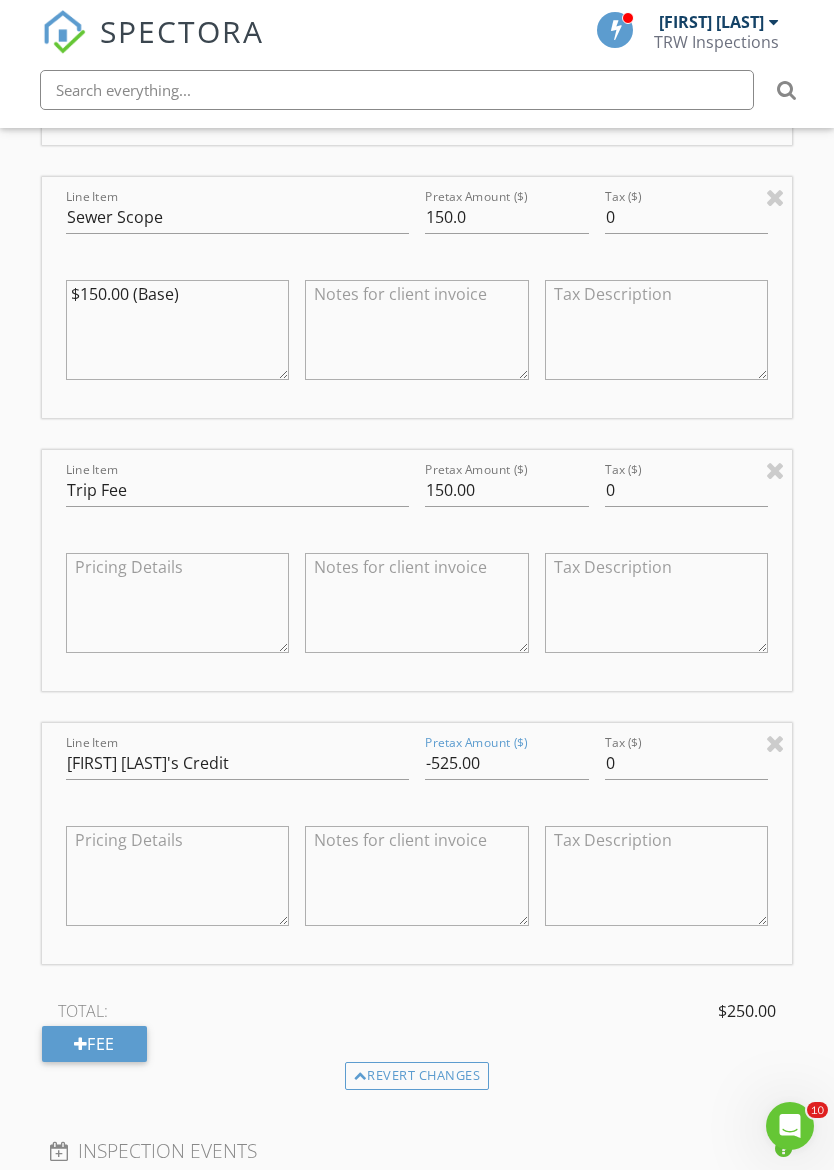 click on "New Inspection
Click here to use the New Order Form
INSPECTOR(S)
check_box   [FIRST] [LAST]   PRIMARY   check_box   [FIRST] [LAST]     [FIRST] [LAST],  [FIRST] [LAST] arrow_drop_down   check_box_outline_blank [FIRST] [LAST] specifically requested check_box_outline_blank [FIRST] [LAST] specifically requested
Date/Time
Location
Address Search       Address [NUMBER] S [STREET] Ave   Unit   City [CITY]   State [STATE]   Zip [ZIP]   County [COUNTY]     Square Feet [NUMBER]   Year Built [NUMBER]   Foundation arrow_drop_down     [FIRST] [LAST]     [NUMBER] miles     (an hour)         [FIRST] [LAST]     [NUMBER] miles     (2 hours)
client
check_box Enable Client CC email for this inspection   Client Search     check_box_outline_blank Client is a Company/Organization     First Name   Last Name   Email   CC Email   Phone           Notes   Private Notes                Guest House" at bounding box center (417, 372) 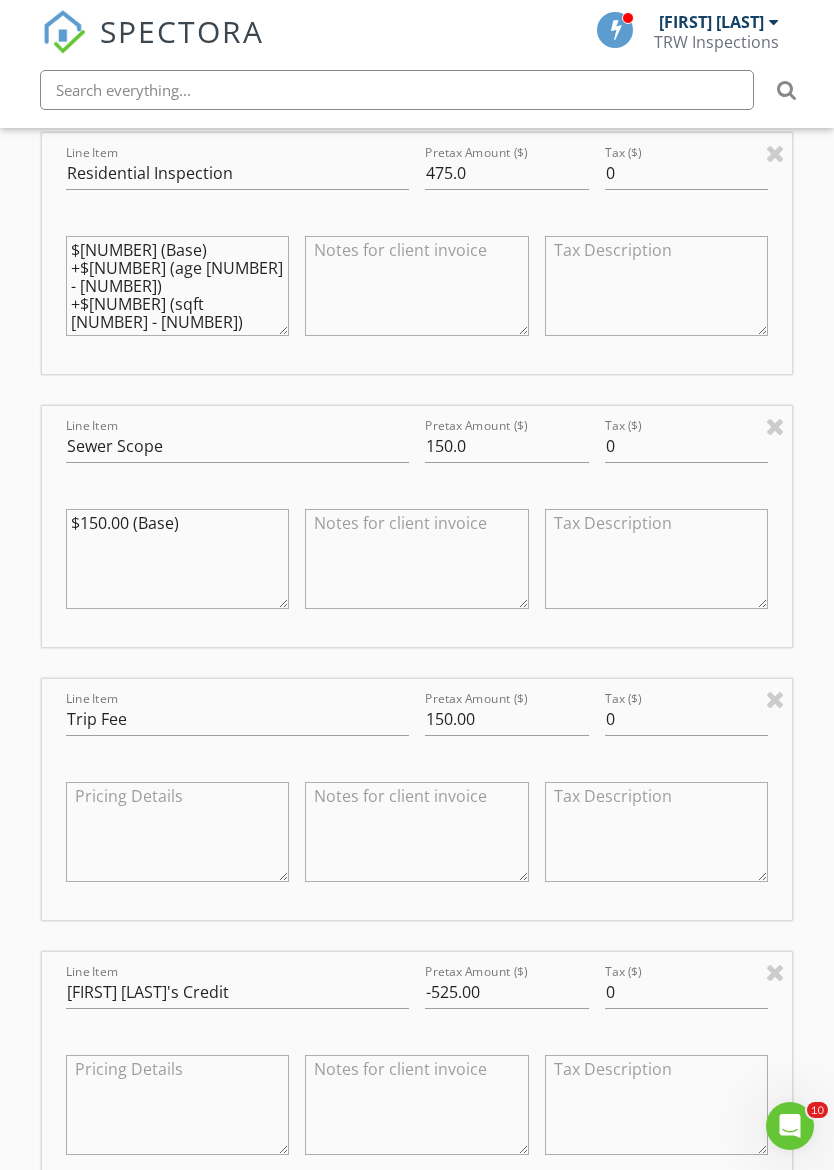 scroll, scrollTop: 1916, scrollLeft: 0, axis: vertical 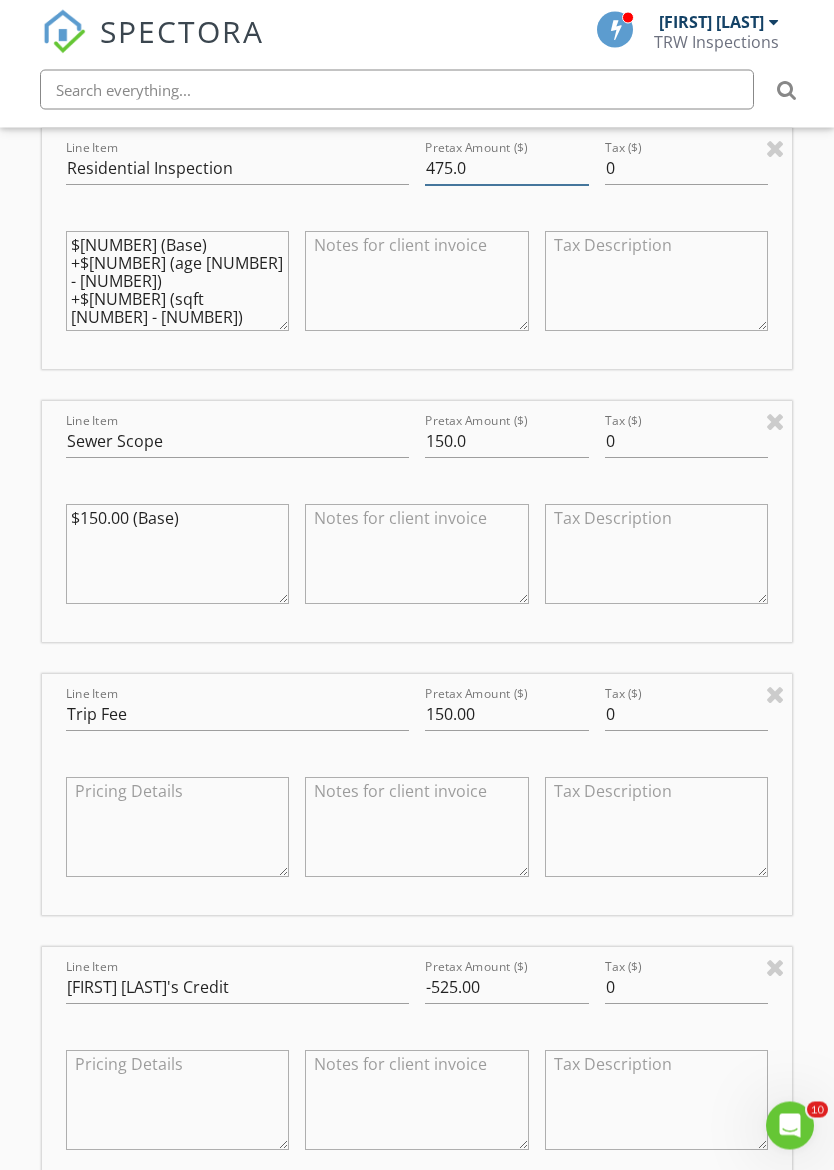 click on "475.0" at bounding box center (507, 169) 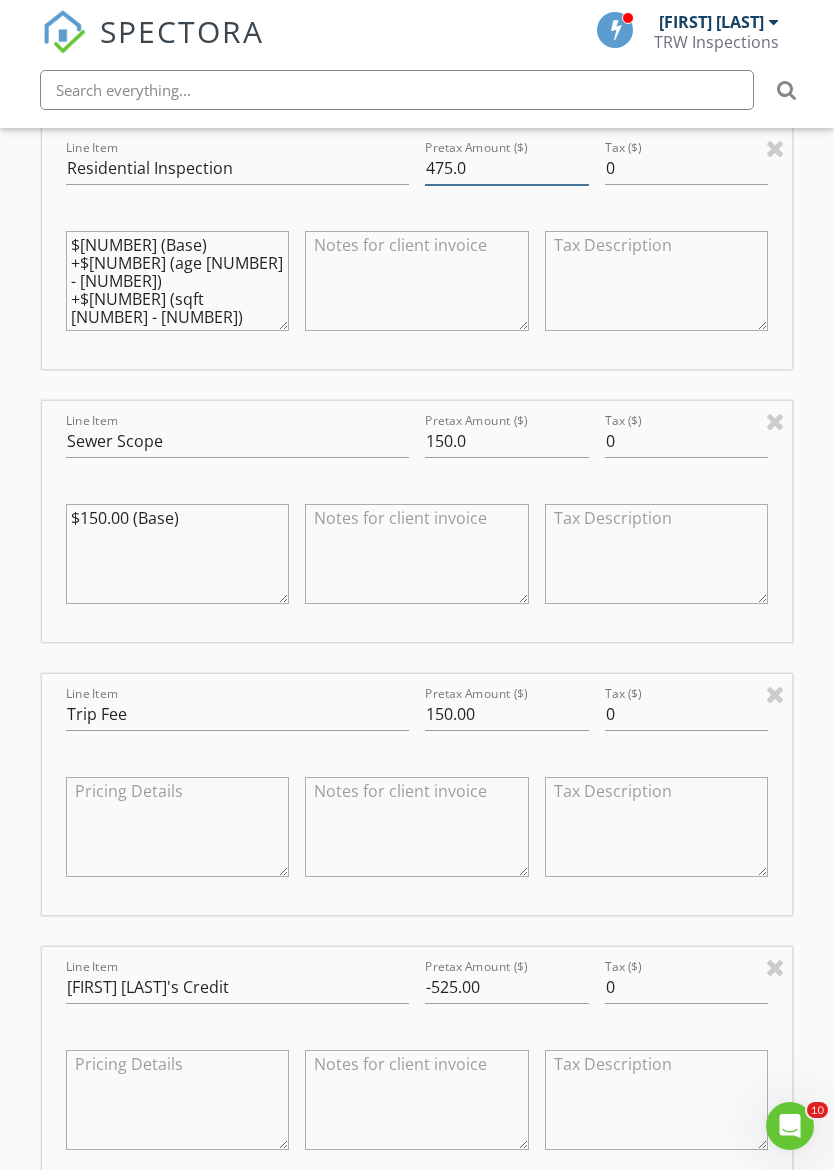 scroll, scrollTop: 1916, scrollLeft: 0, axis: vertical 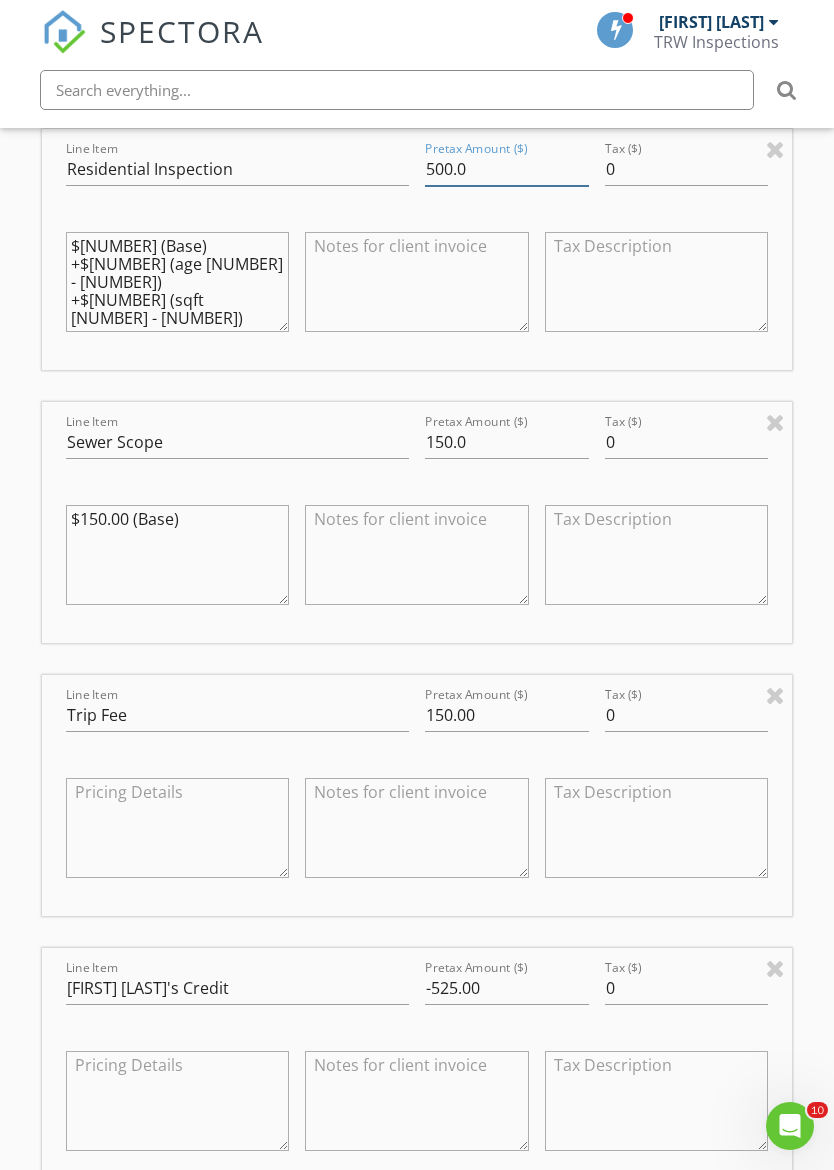 type on "500.0" 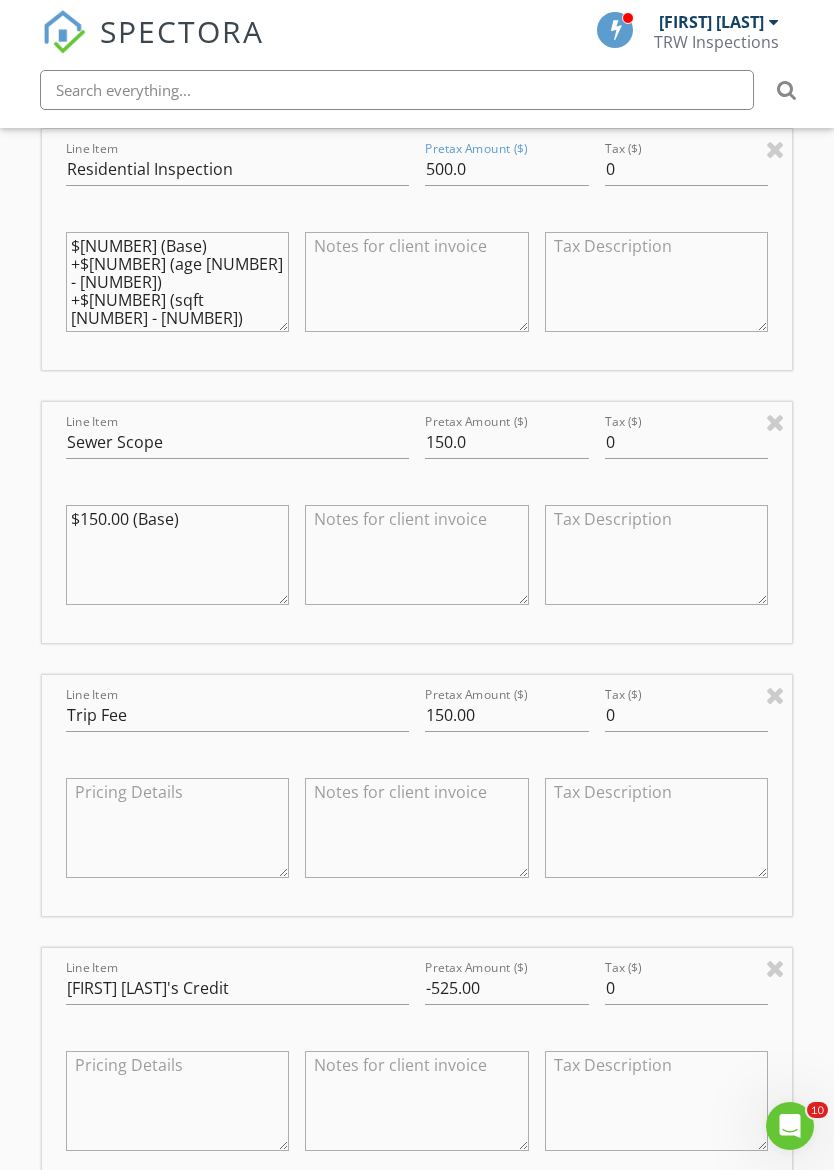 click on "New Inspection
Click here to use the New Order Form
INSPECTOR(S)
check_box   [FIRST] [LAST]   PRIMARY   check_box   [FIRST] [LAST]     [FIRST] [LAST],  [FIRST] [LAST] arrow_drop_down   check_box_outline_blank [FIRST] [LAST] specifically requested check_box_outline_blank [FIRST] [LAST] specifically requested
Date/Time
Location
Address Search       Address [NUMBER] S [STREET] Ave   Unit   City [CITY]   State [STATE]   Zip [ZIP]   County [COUNTY]     Square Feet [NUMBER]   Year Built [NUMBER]   Foundation arrow_drop_down     [FIRST] [LAST]     [NUMBER] miles     (an hour)         [FIRST] [LAST]     [NUMBER] miles     (2 hours)
client
check_box Enable Client CC email for this inspection   Client Search     check_box_outline_blank Client is a Company/Organization     First Name   Last Name   Email   CC Email   Phone           Notes   Private Notes                Guest House" at bounding box center (417, 597) 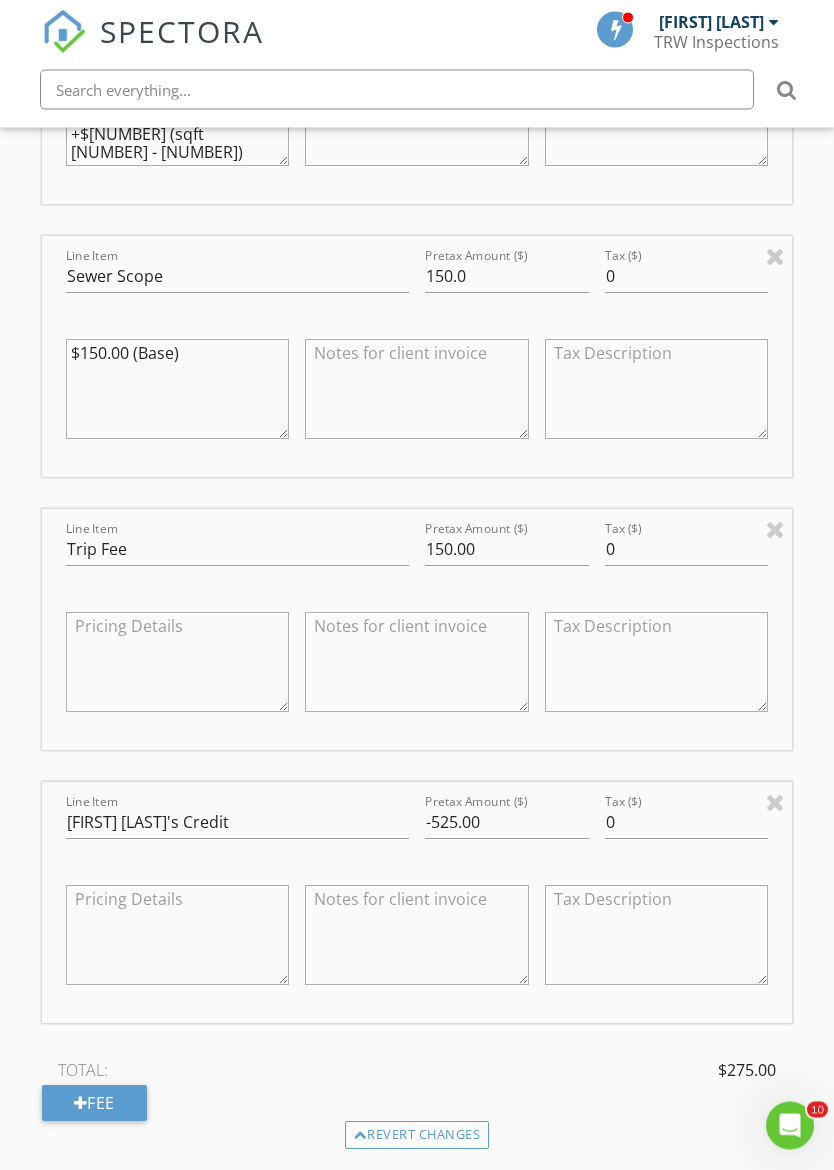 scroll, scrollTop: 2082, scrollLeft: 0, axis: vertical 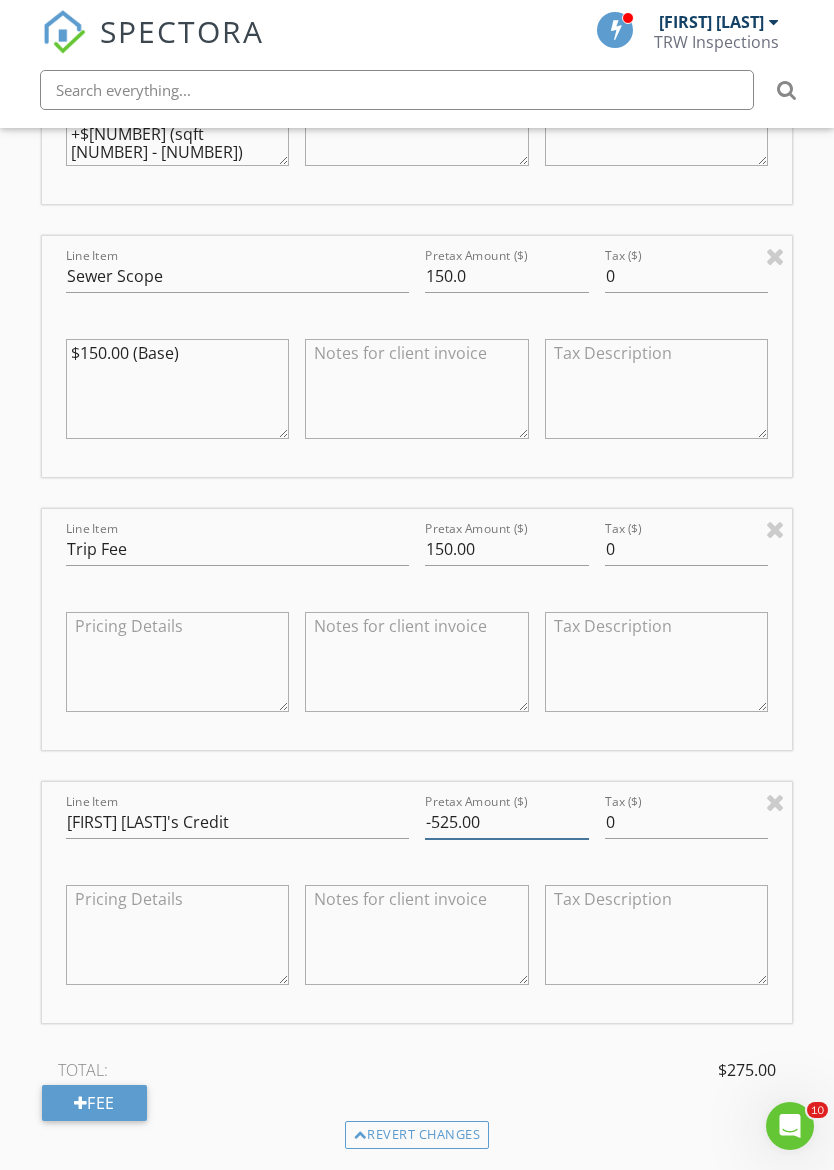 click on "-525.00" at bounding box center (507, 822) 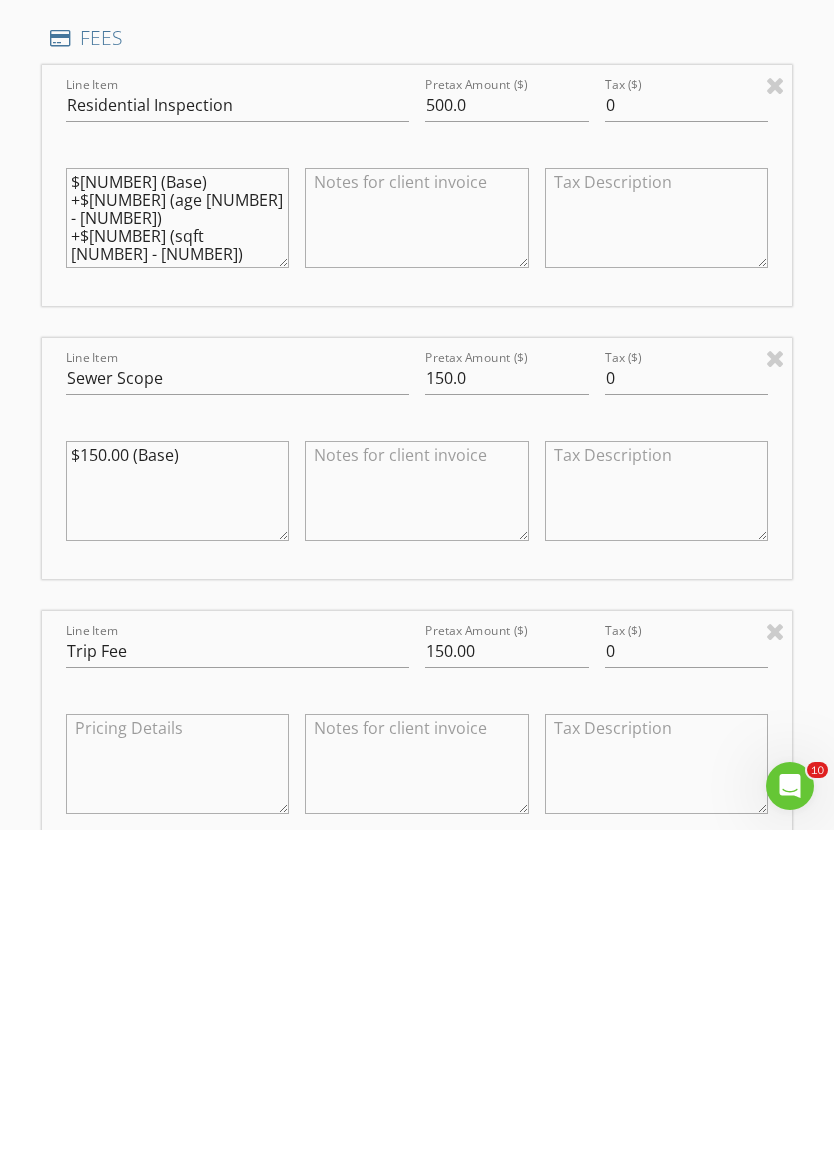 scroll, scrollTop: 1643, scrollLeft: 0, axis: vertical 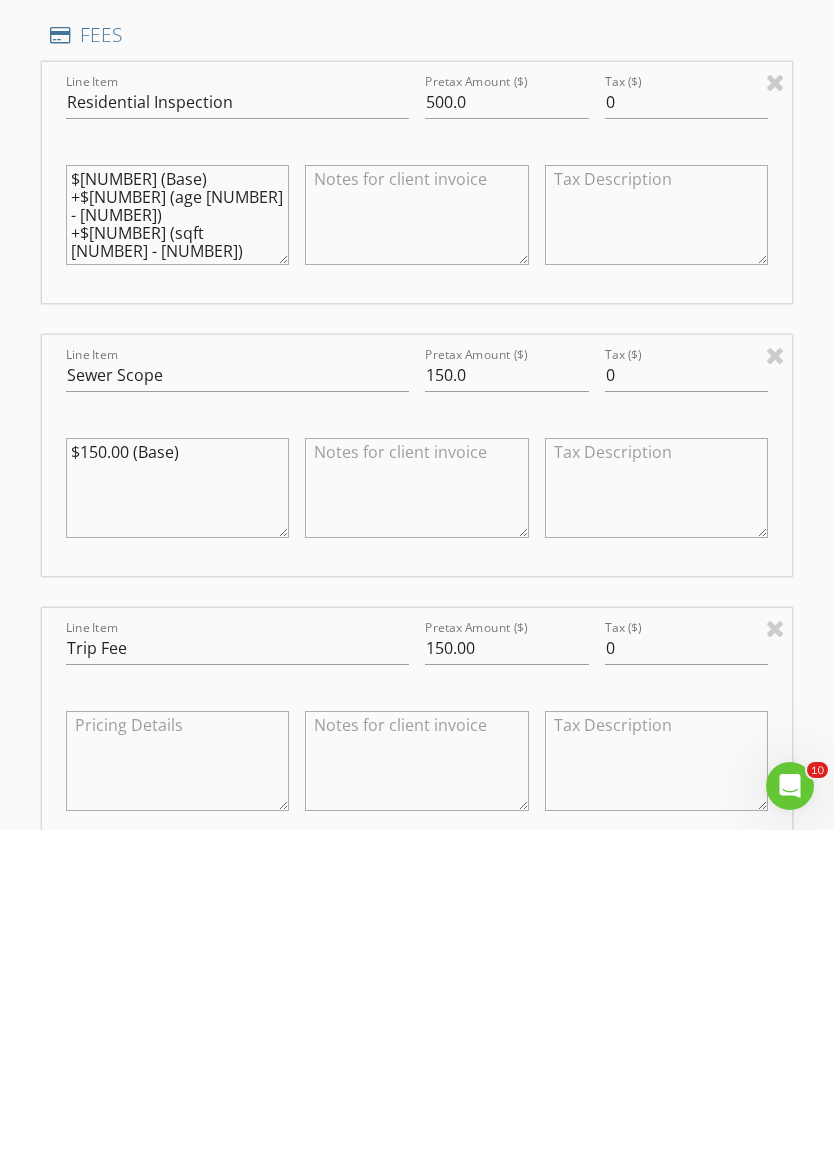 type on "-500.00" 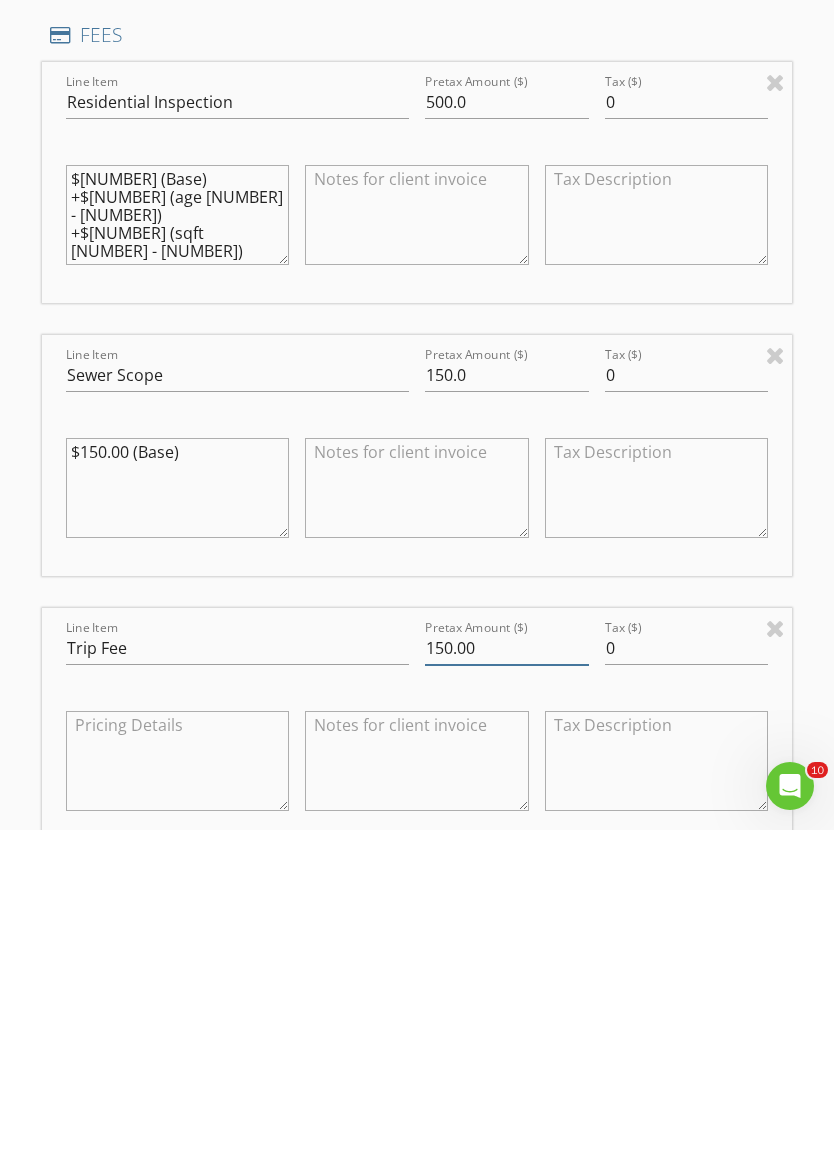 click on "150.00" at bounding box center [507, 988] 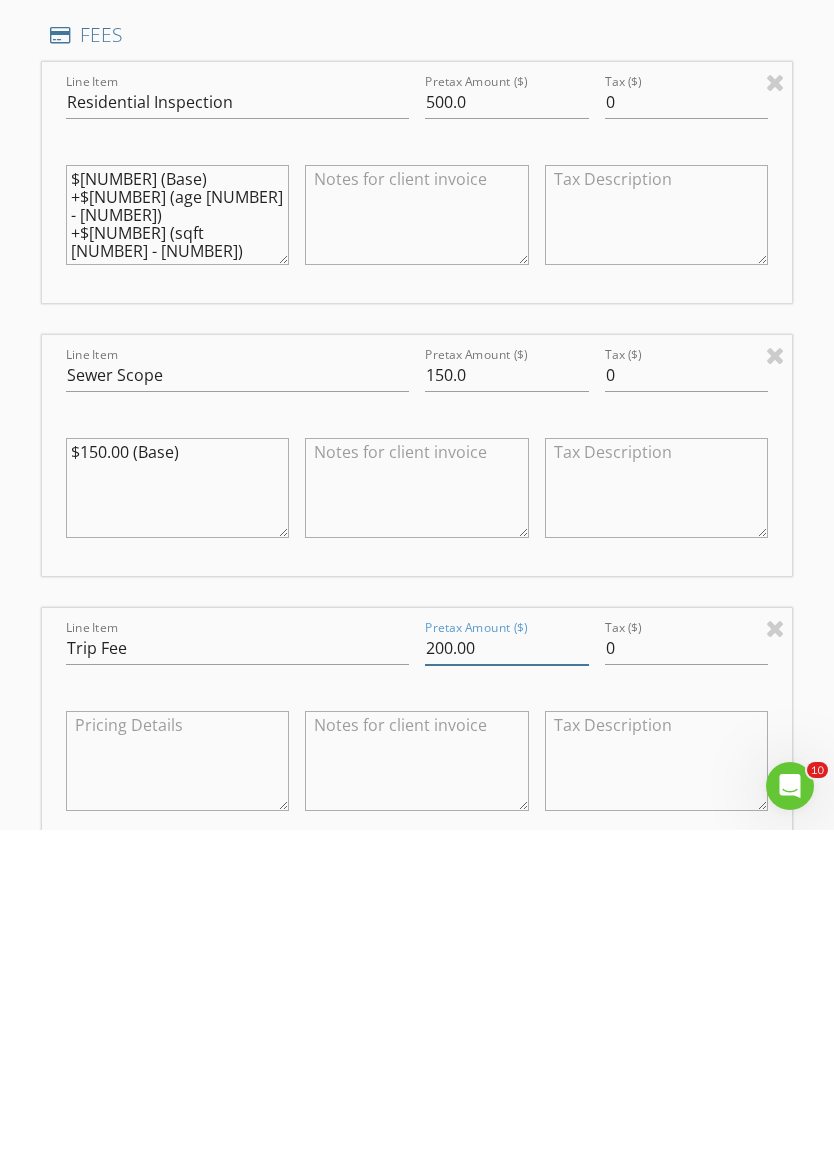 type on "200.00" 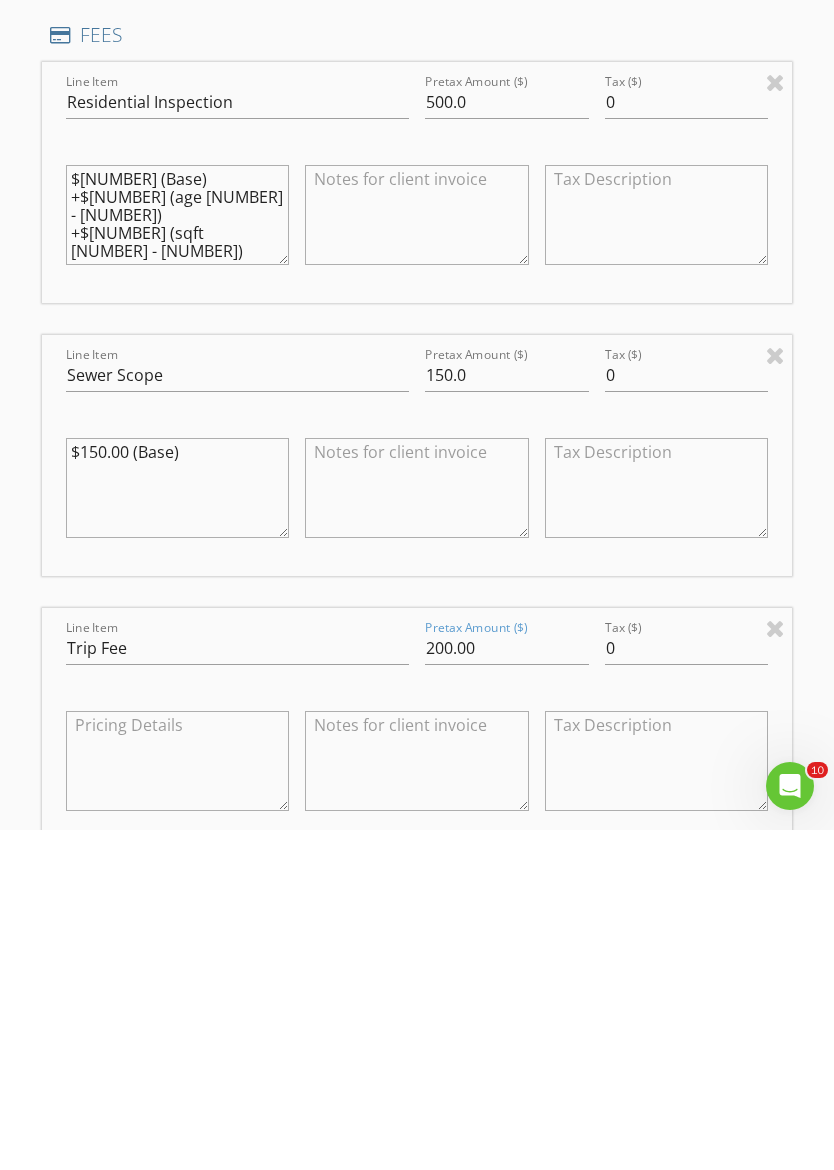 click at bounding box center [775, 695] 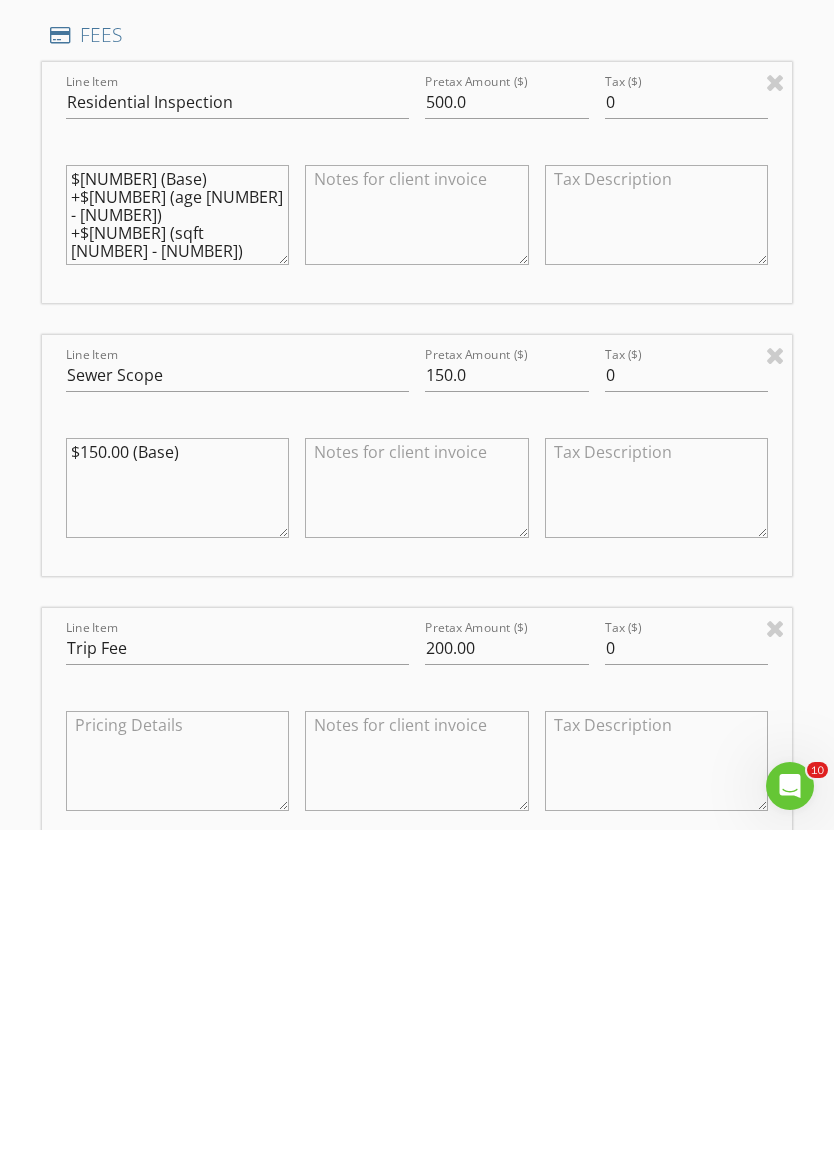 type on "Trip Fee" 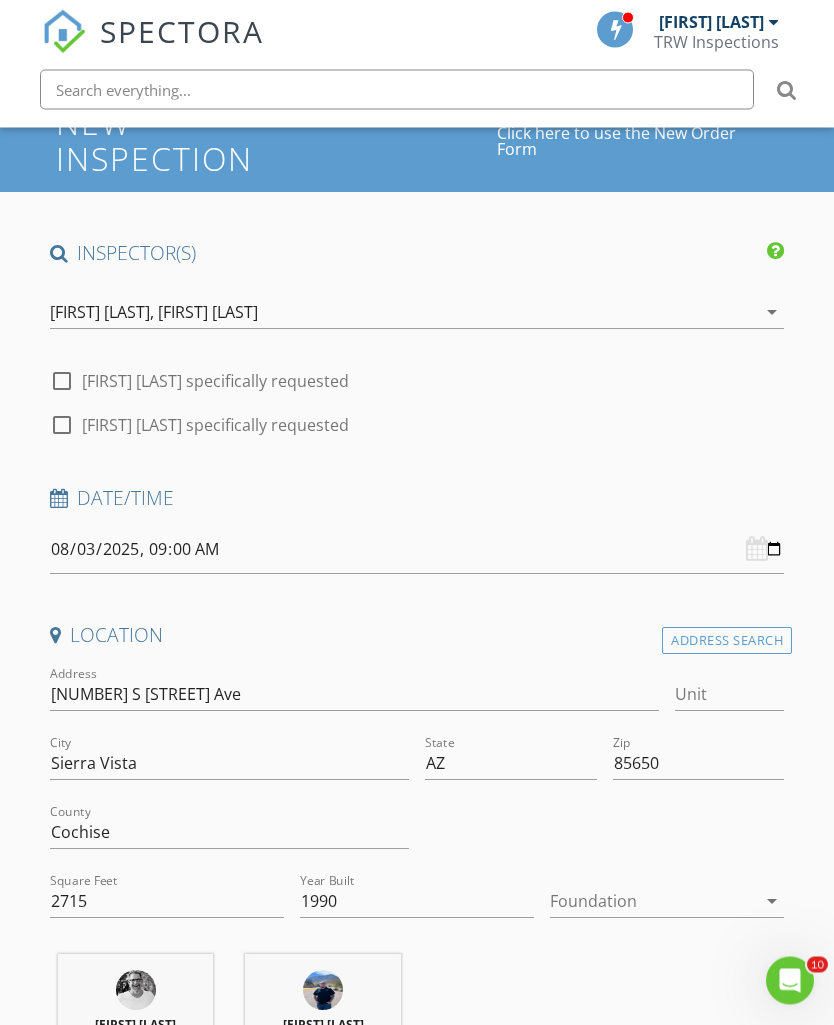 scroll, scrollTop: 0, scrollLeft: 0, axis: both 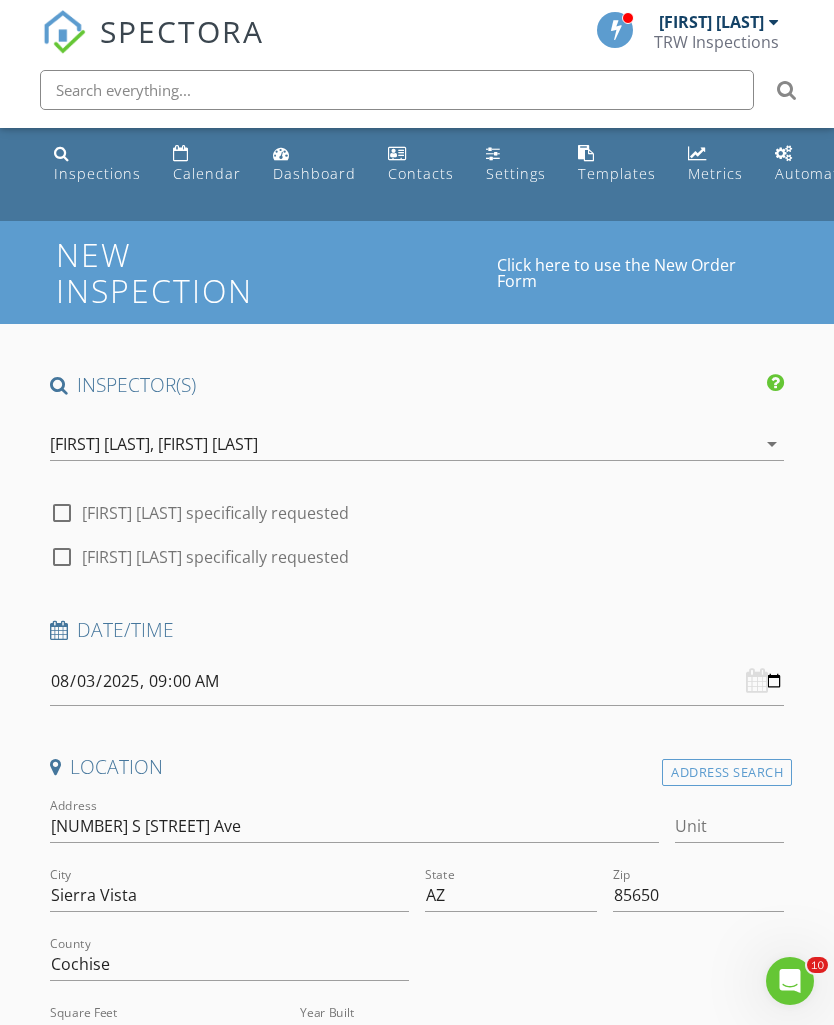 click on "Dashboard" at bounding box center [314, 173] 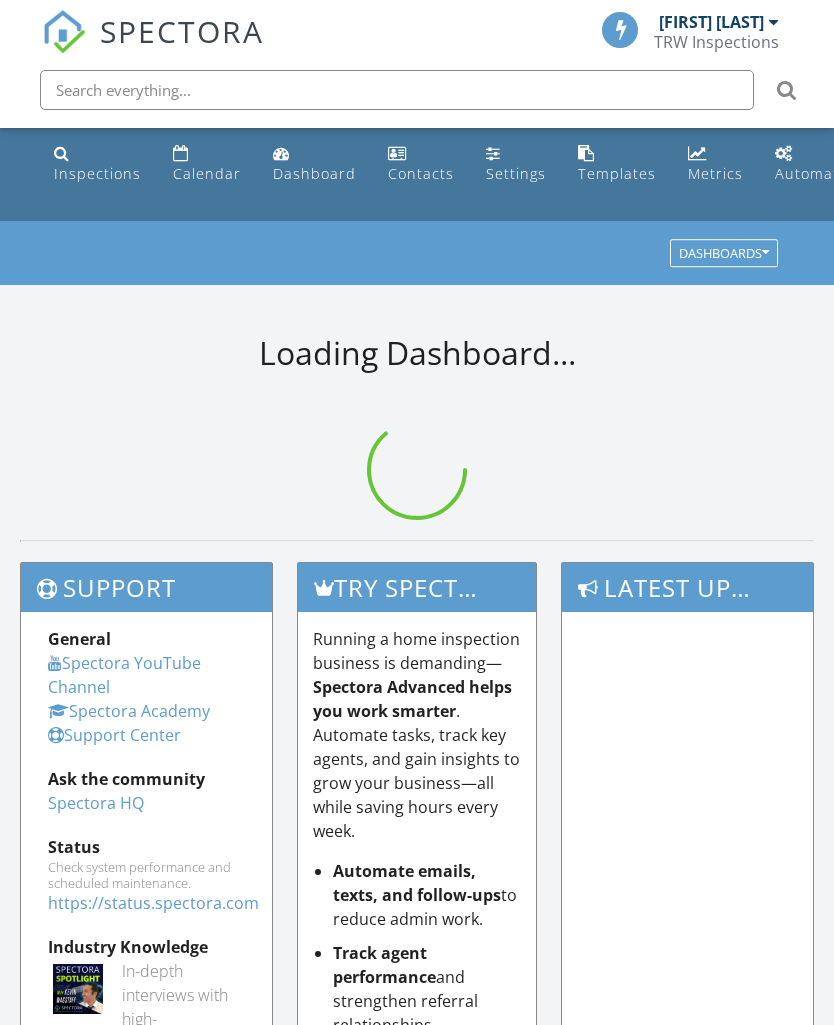 scroll, scrollTop: 0, scrollLeft: 0, axis: both 